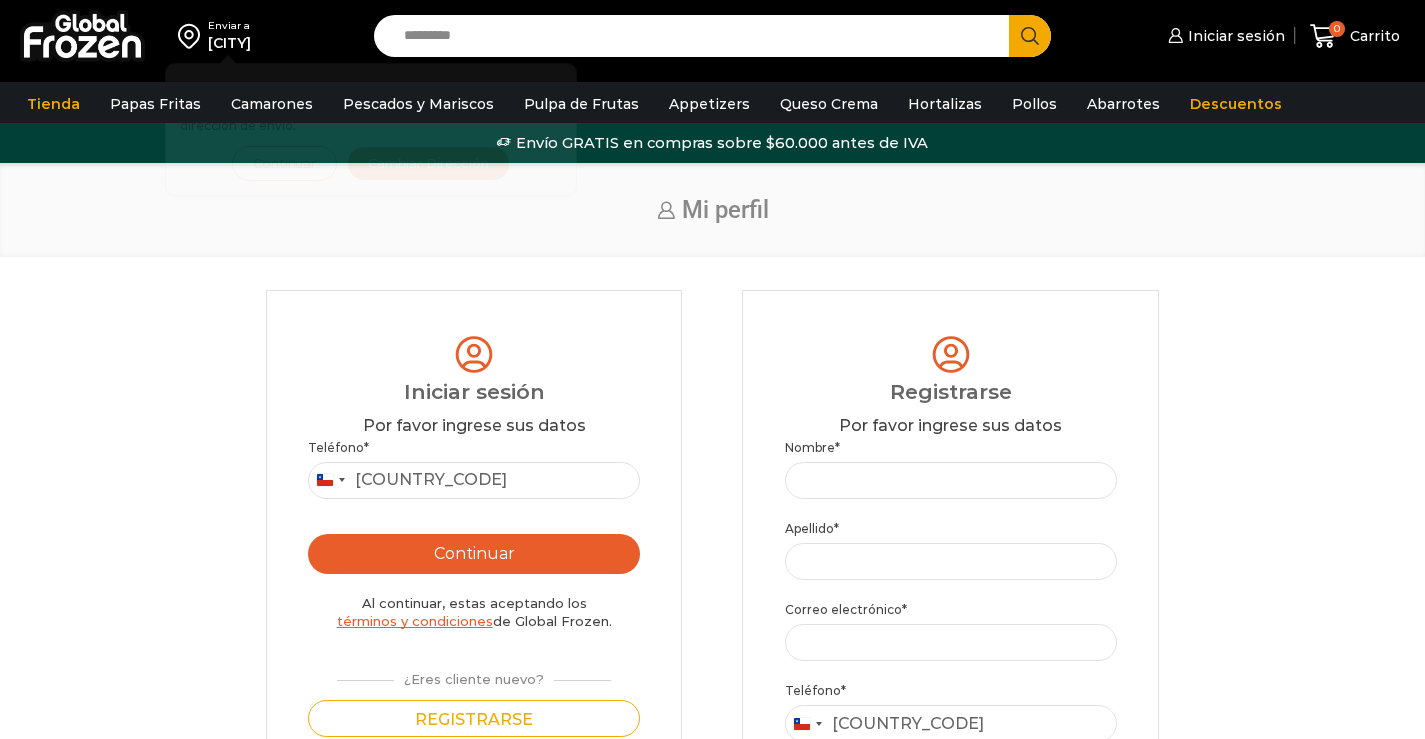scroll, scrollTop: 0, scrollLeft: 0, axis: both 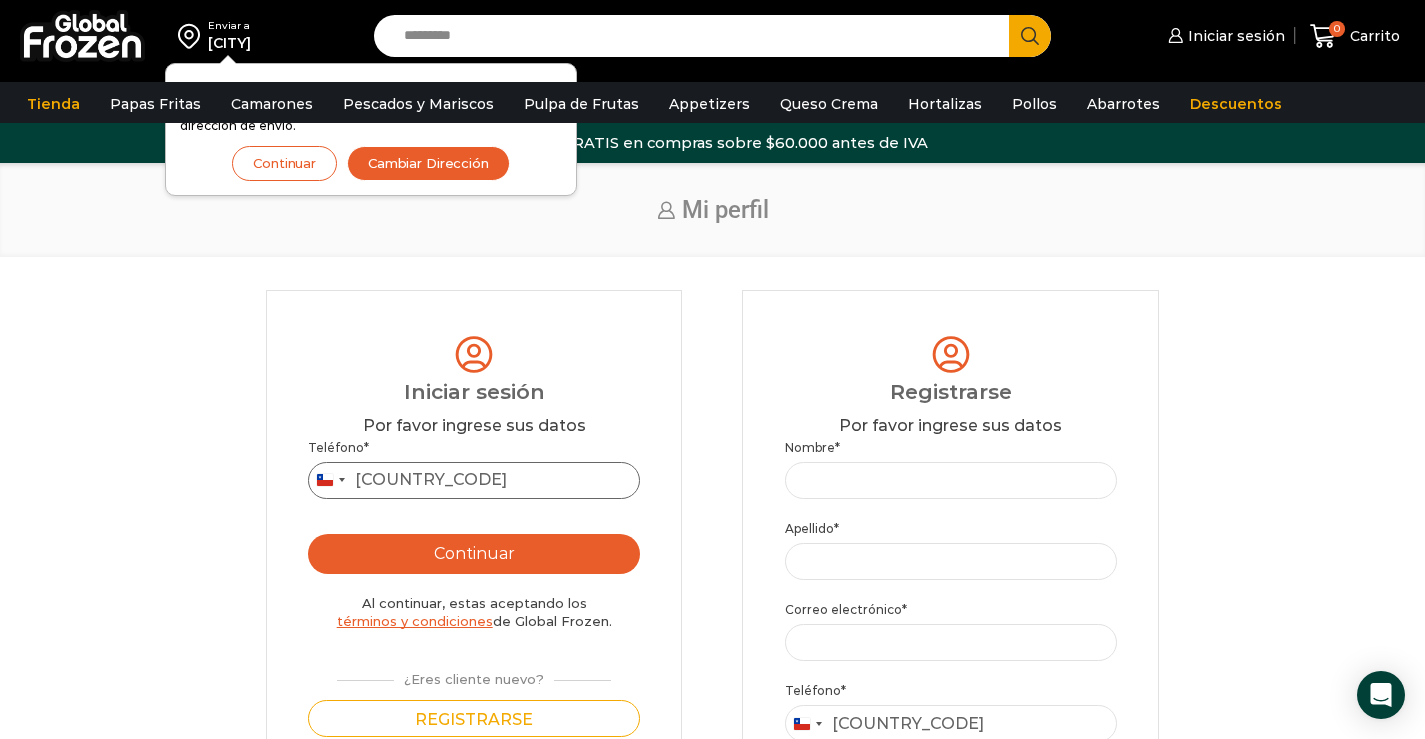 click on "Teléfono
*" at bounding box center [474, 480] 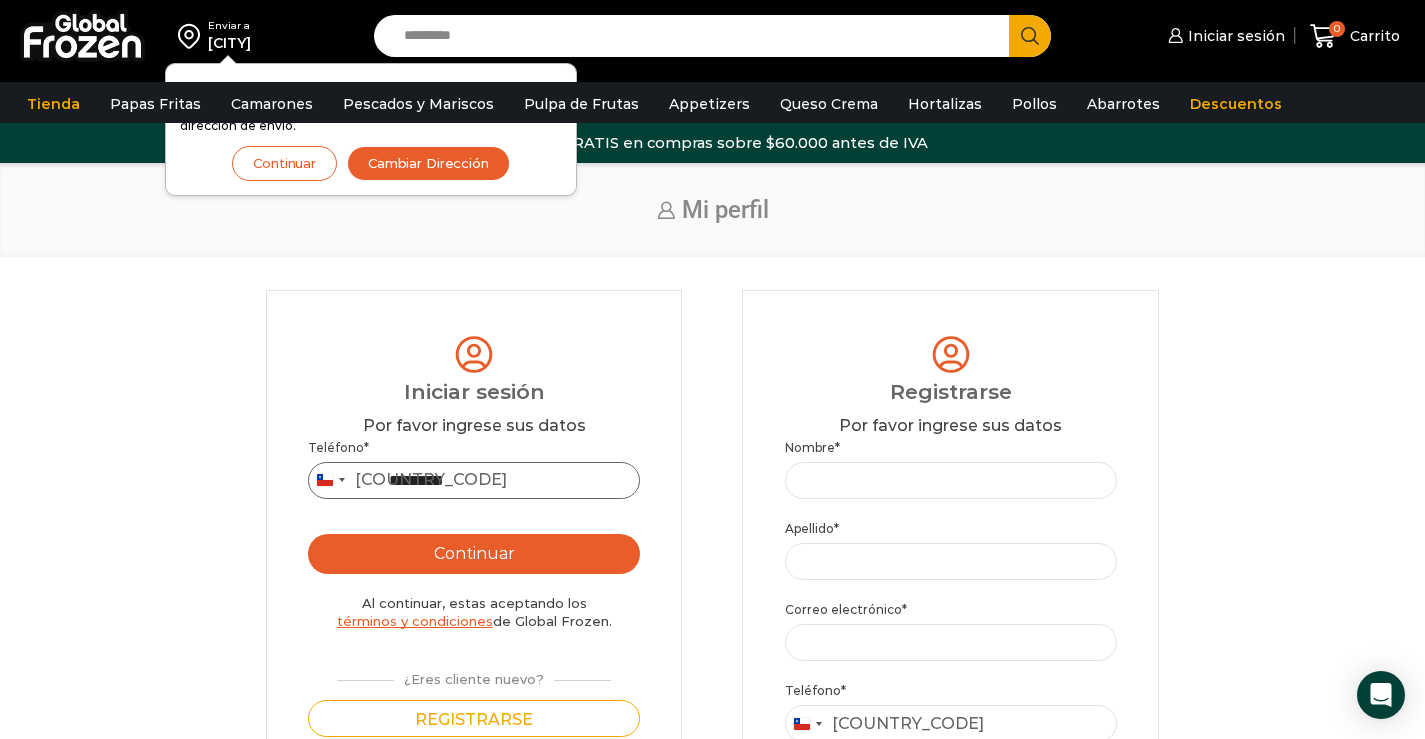 type on "*********" 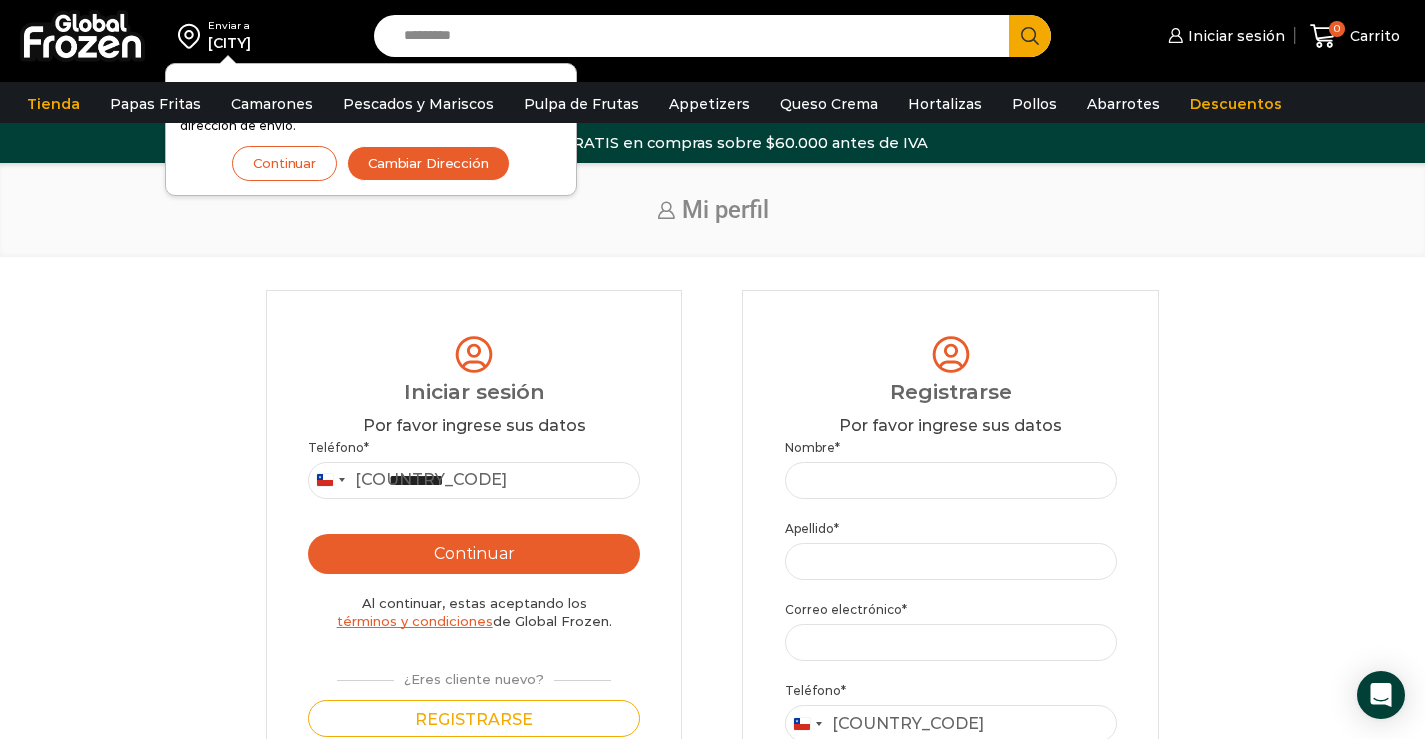 click on "Continuar" at bounding box center [474, 554] 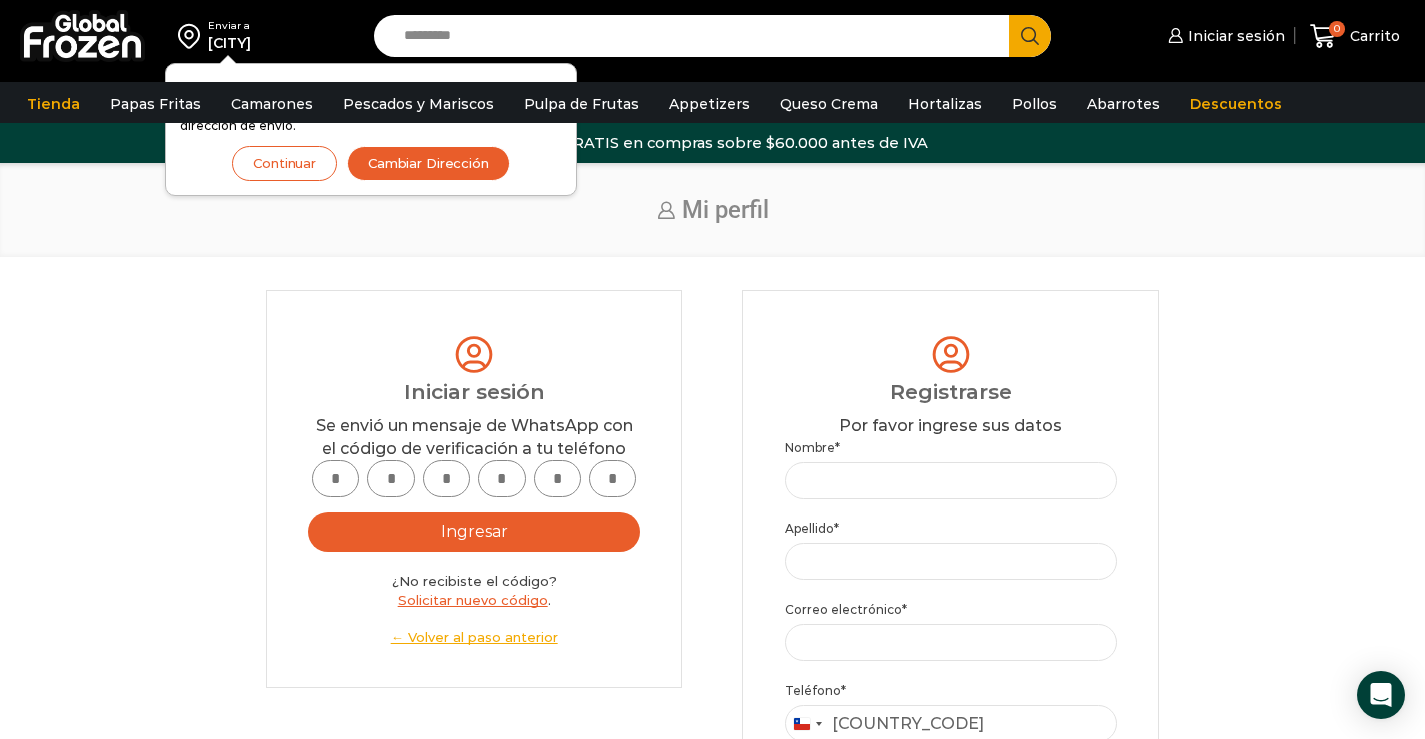click at bounding box center (335, 478) 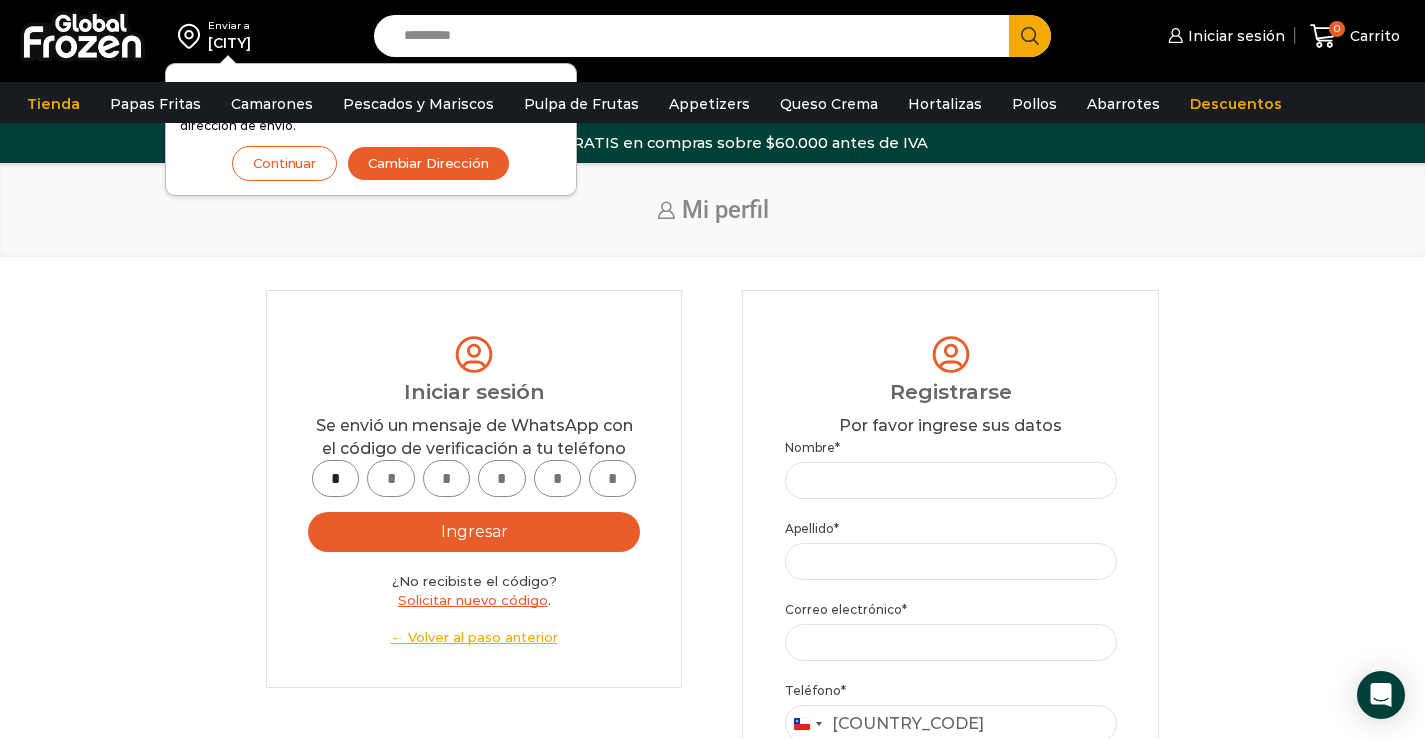 type on "*" 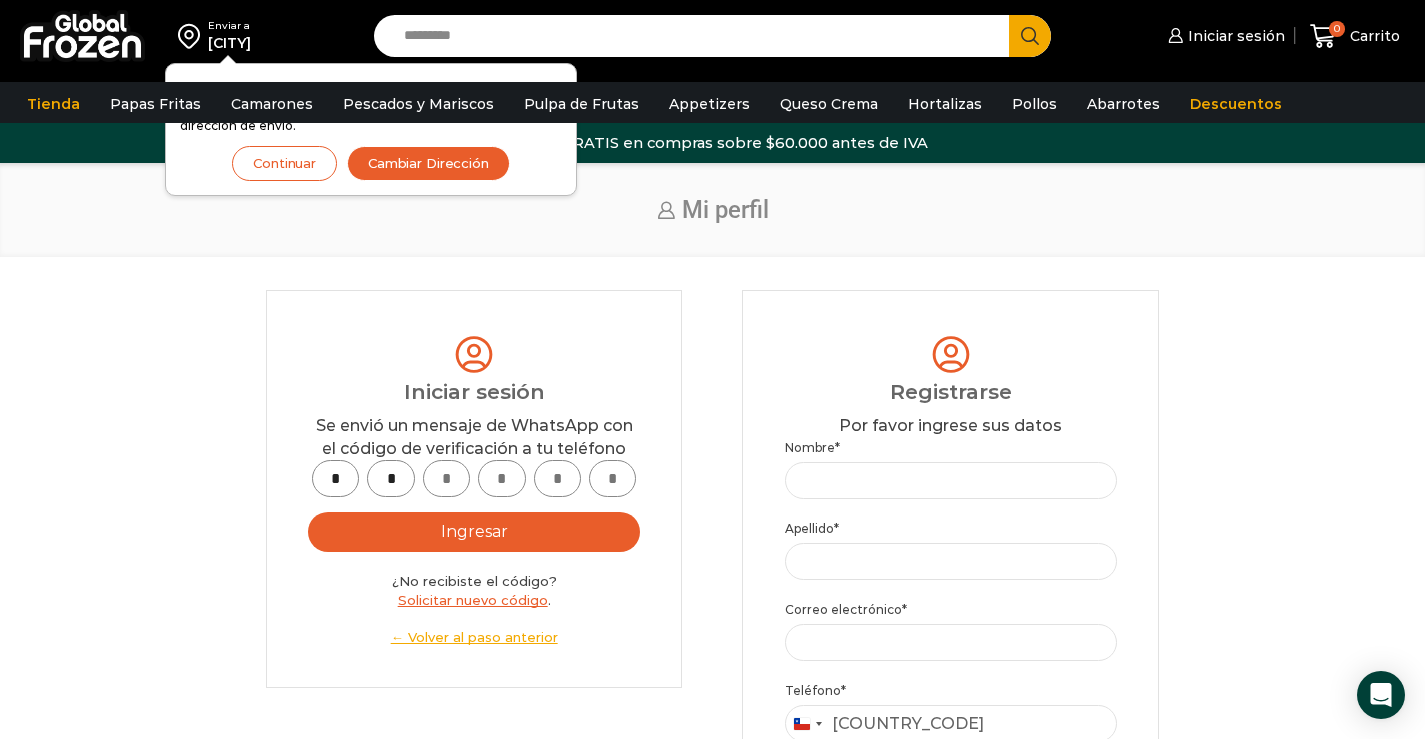 type on "*" 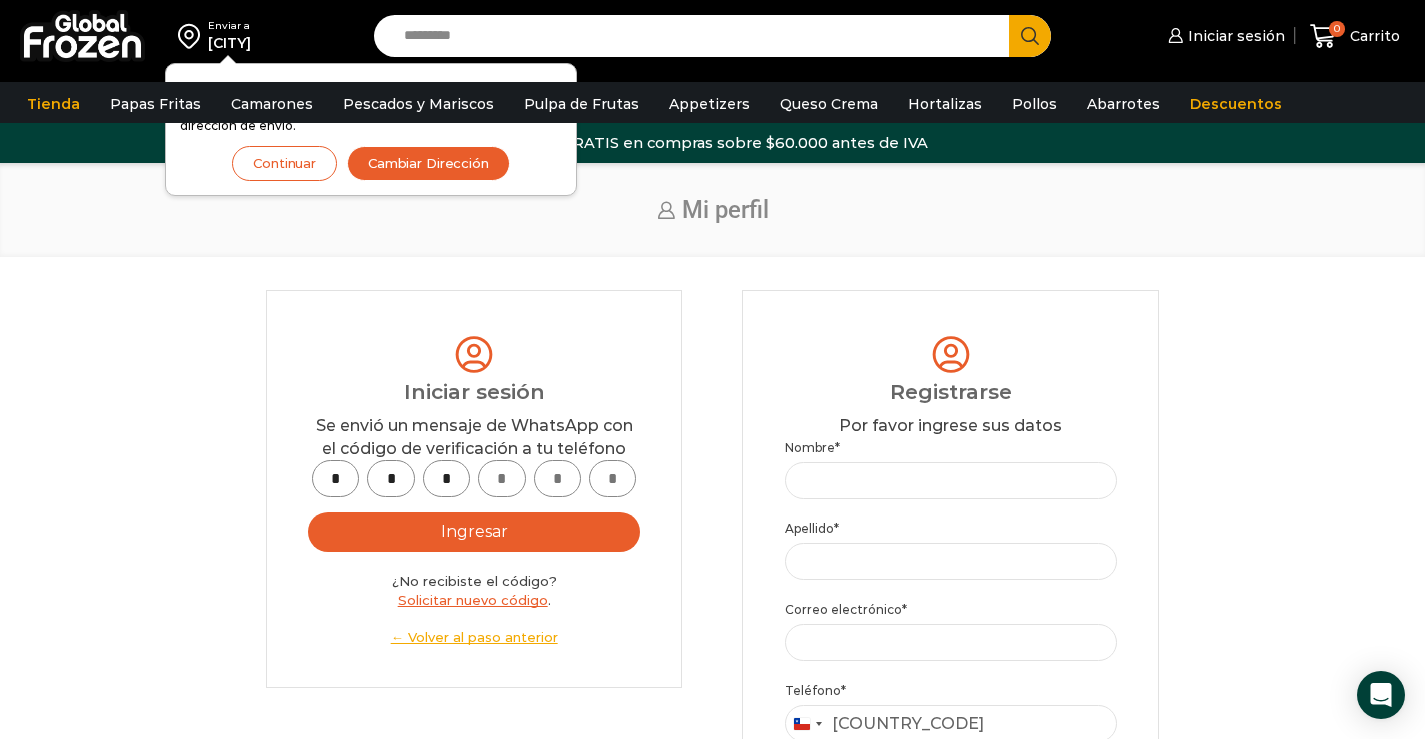 type on "*" 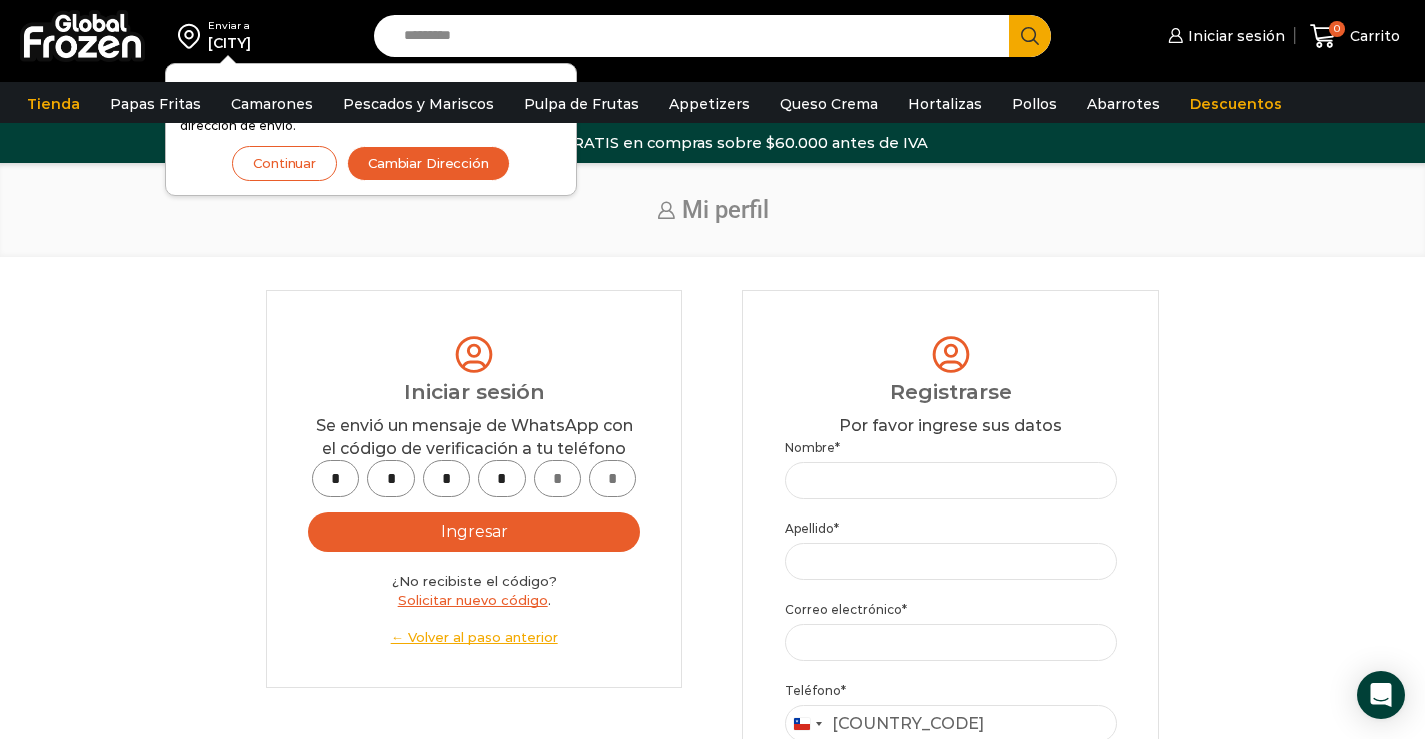 type on "*" 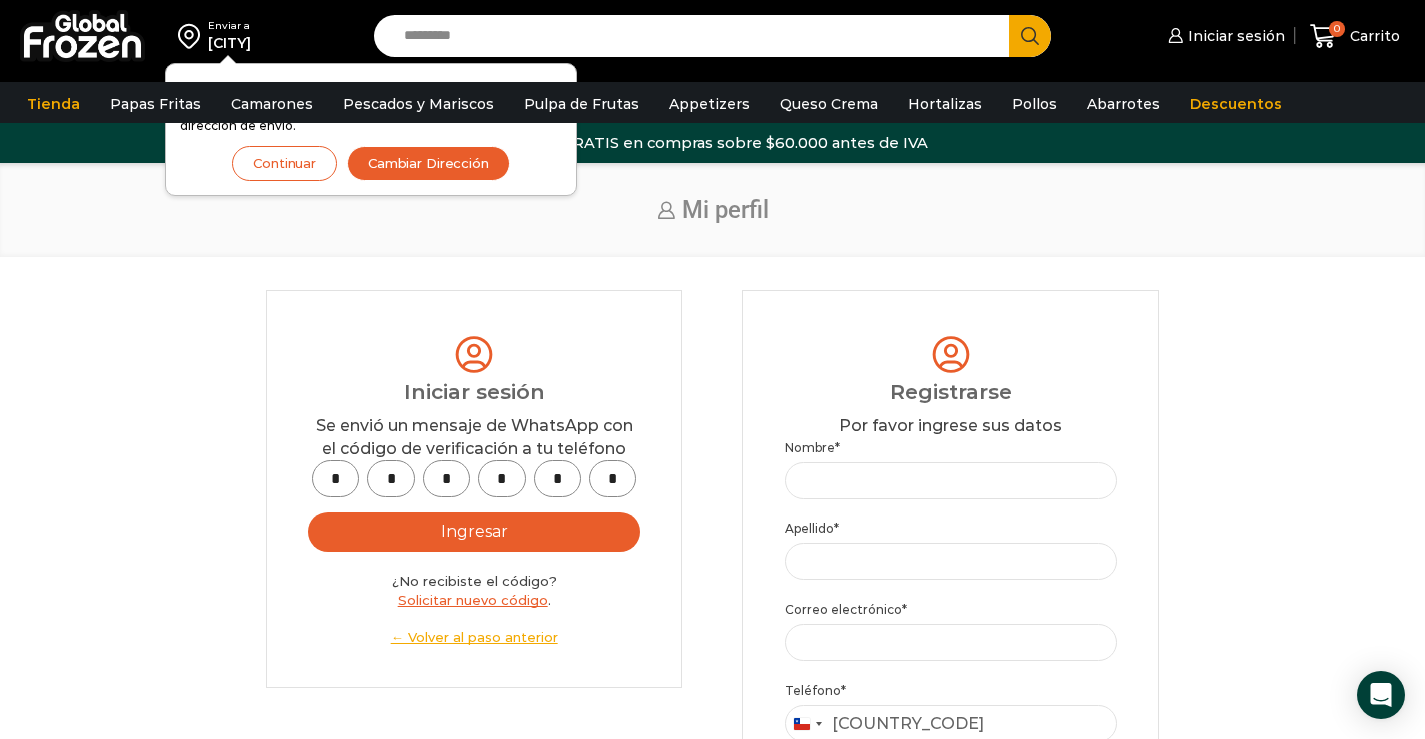 type on "*" 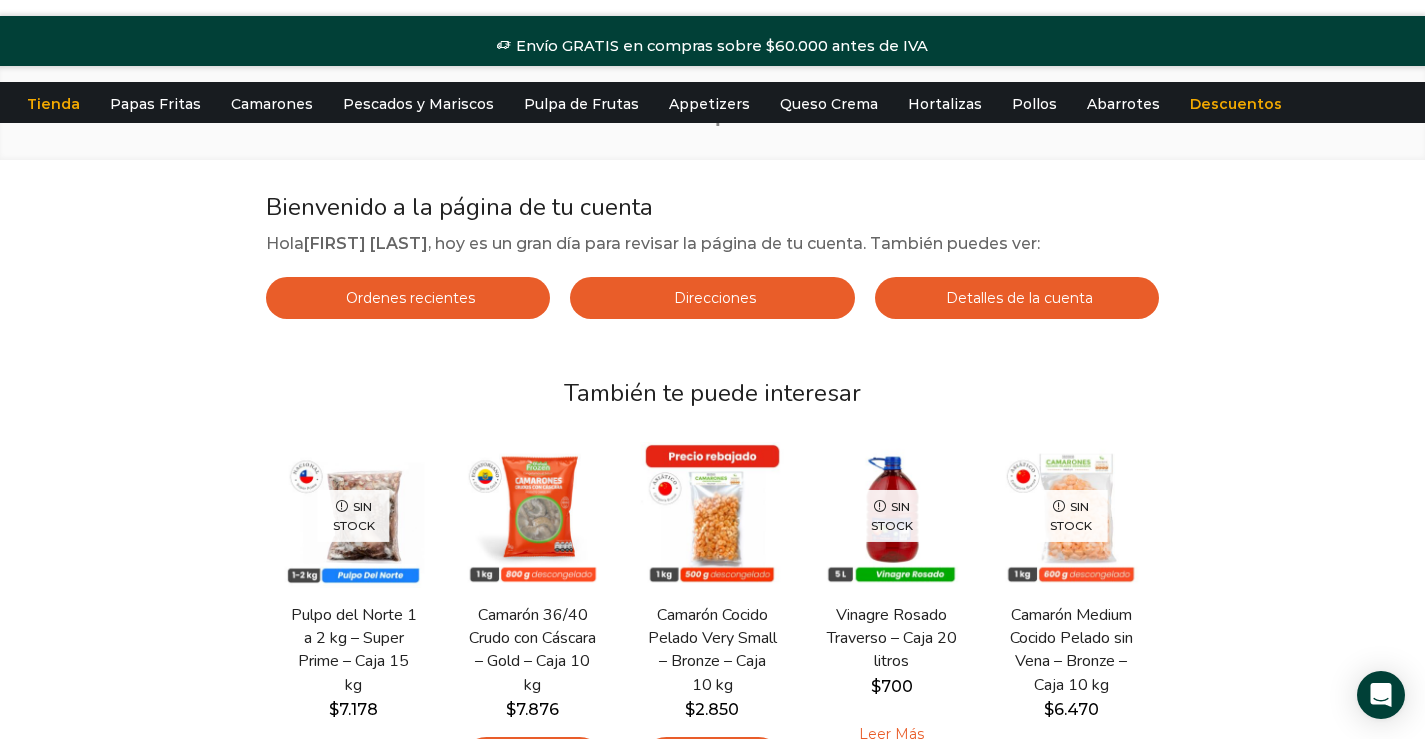 scroll, scrollTop: 0, scrollLeft: 0, axis: both 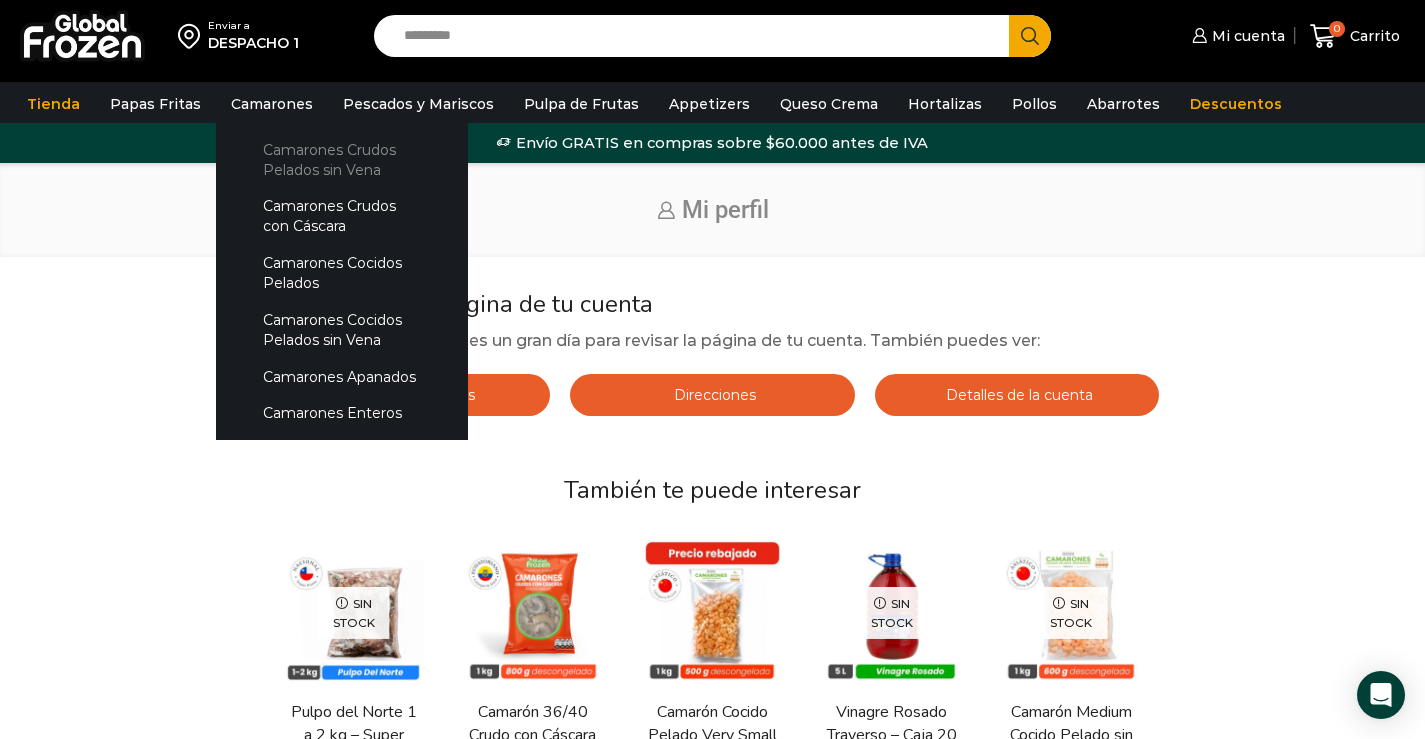 click on "Camarones Crudos Pelados sin Vena" at bounding box center [342, 159] 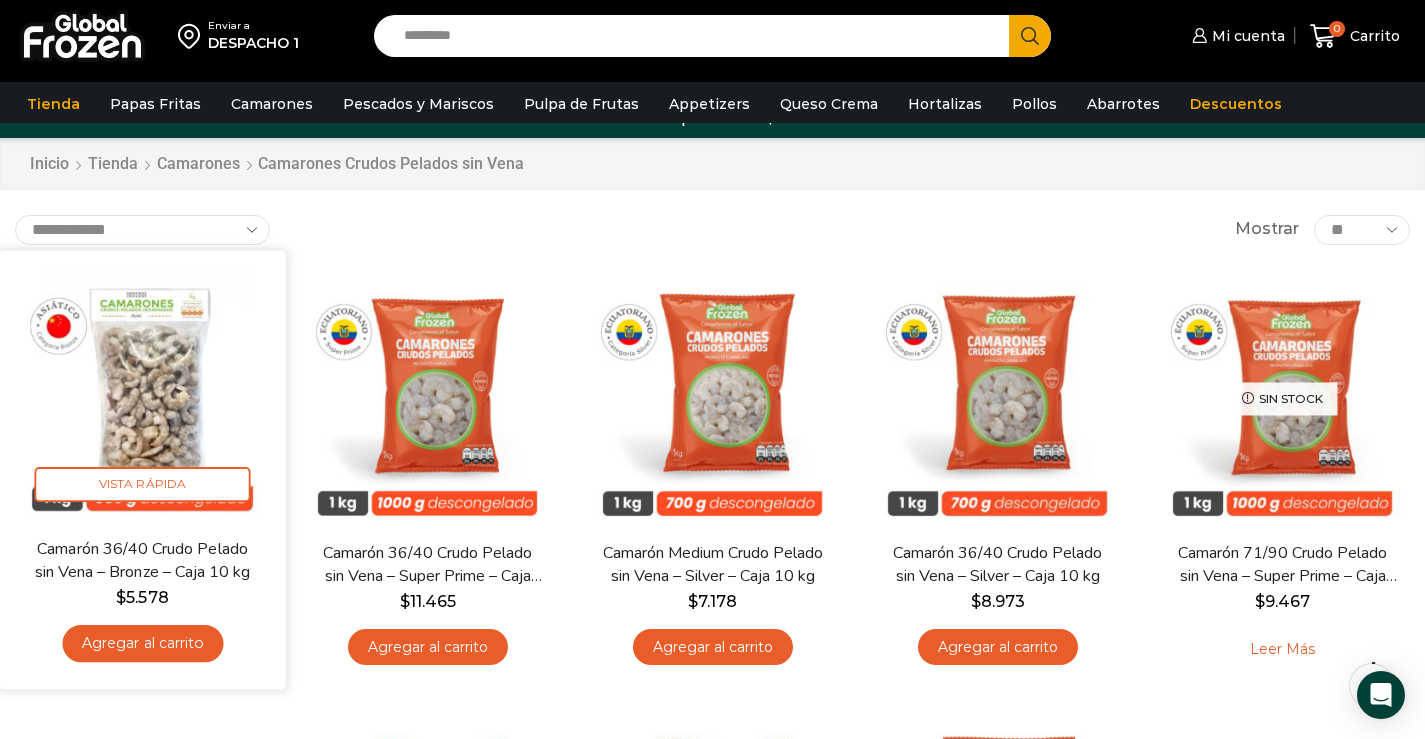 scroll, scrollTop: 0, scrollLeft: 0, axis: both 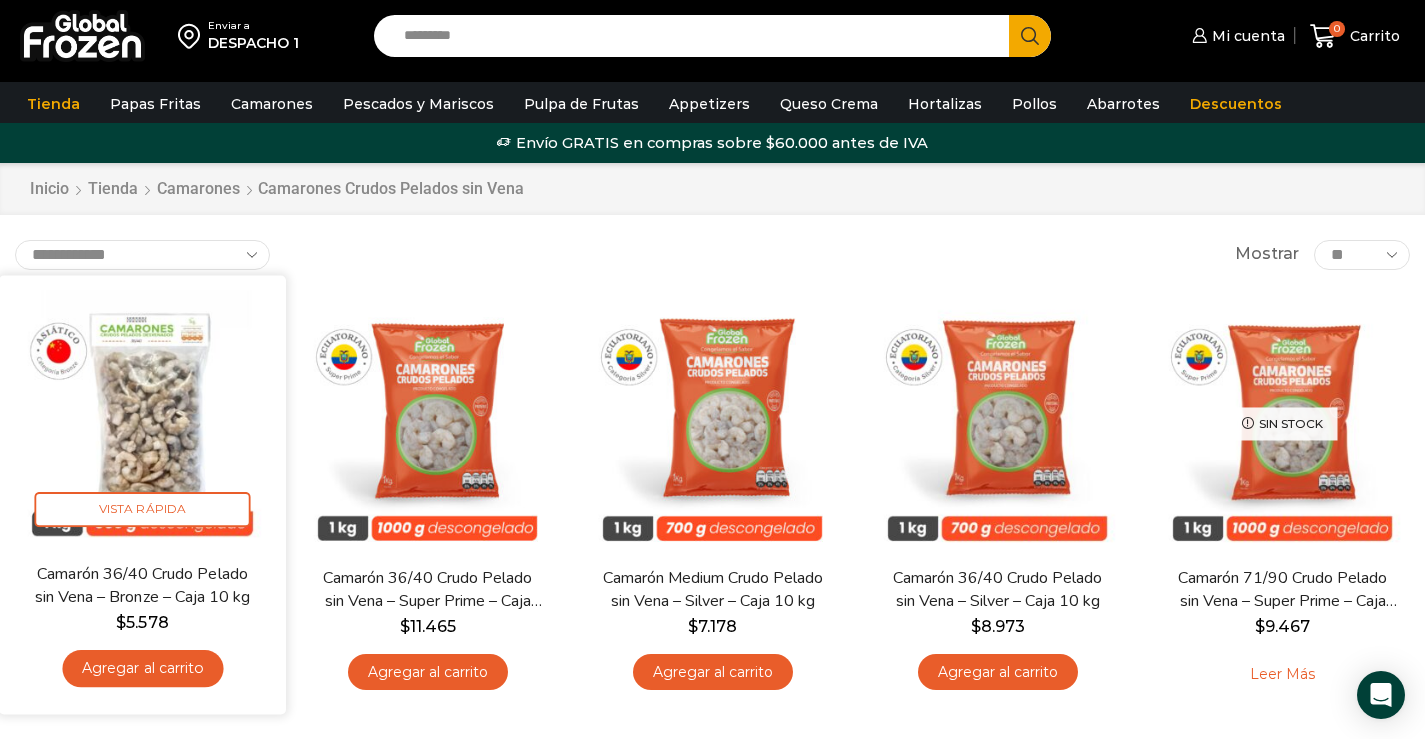 click at bounding box center [142, 418] 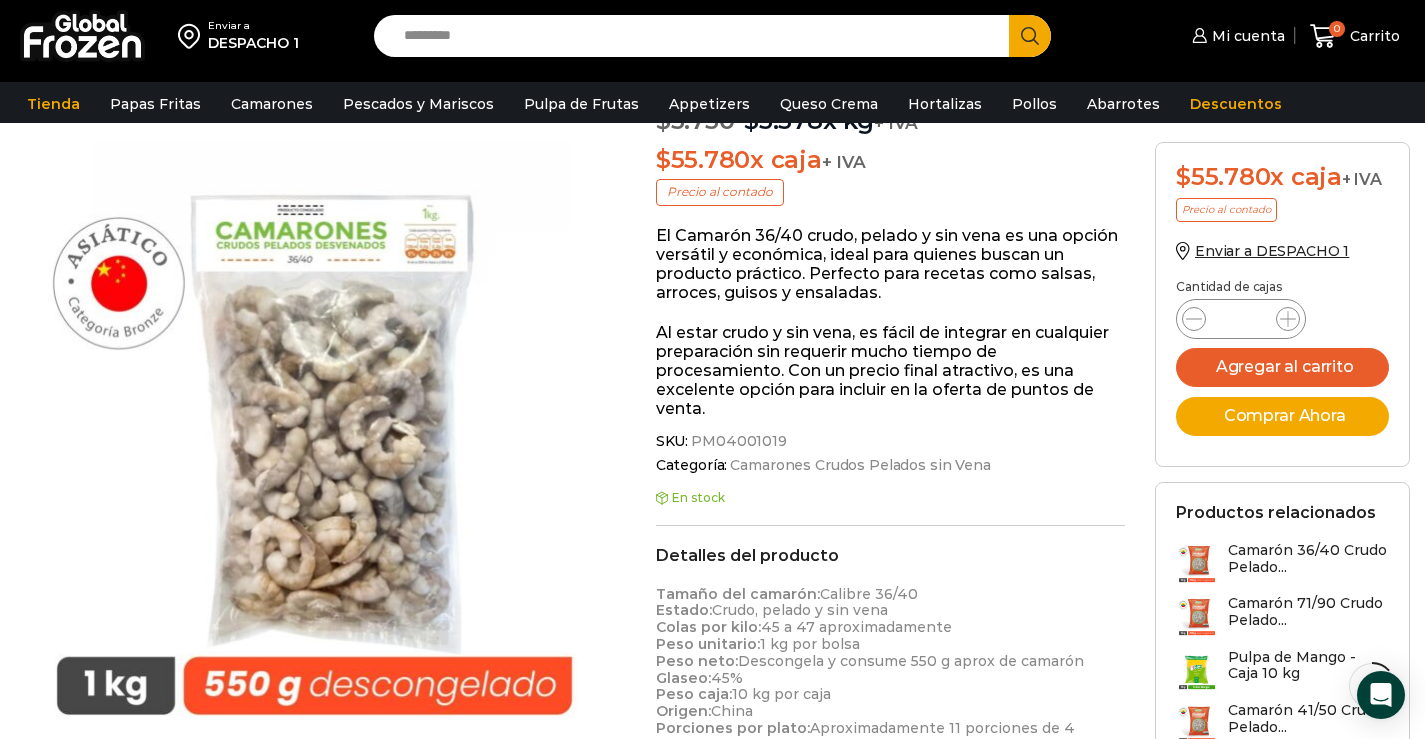 scroll, scrollTop: 301, scrollLeft: 0, axis: vertical 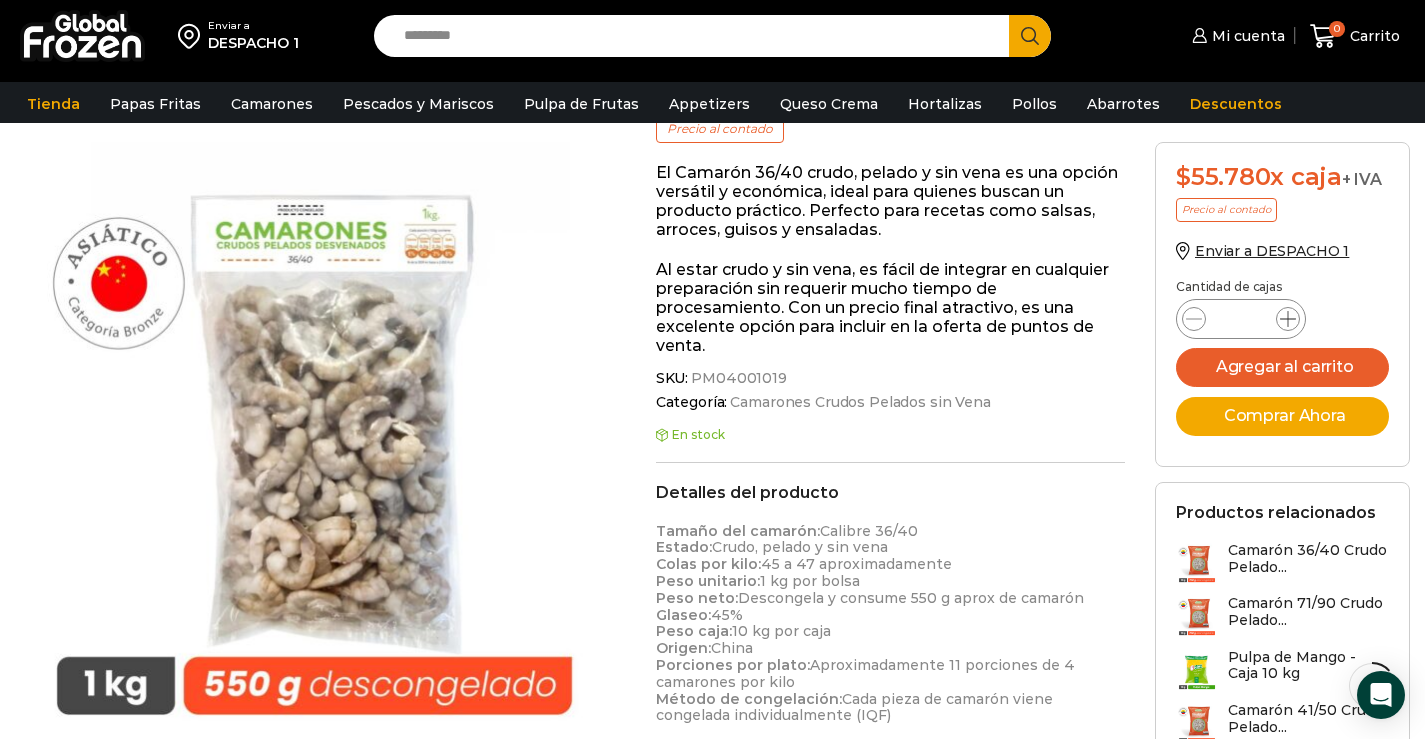 click at bounding box center (1288, 319) 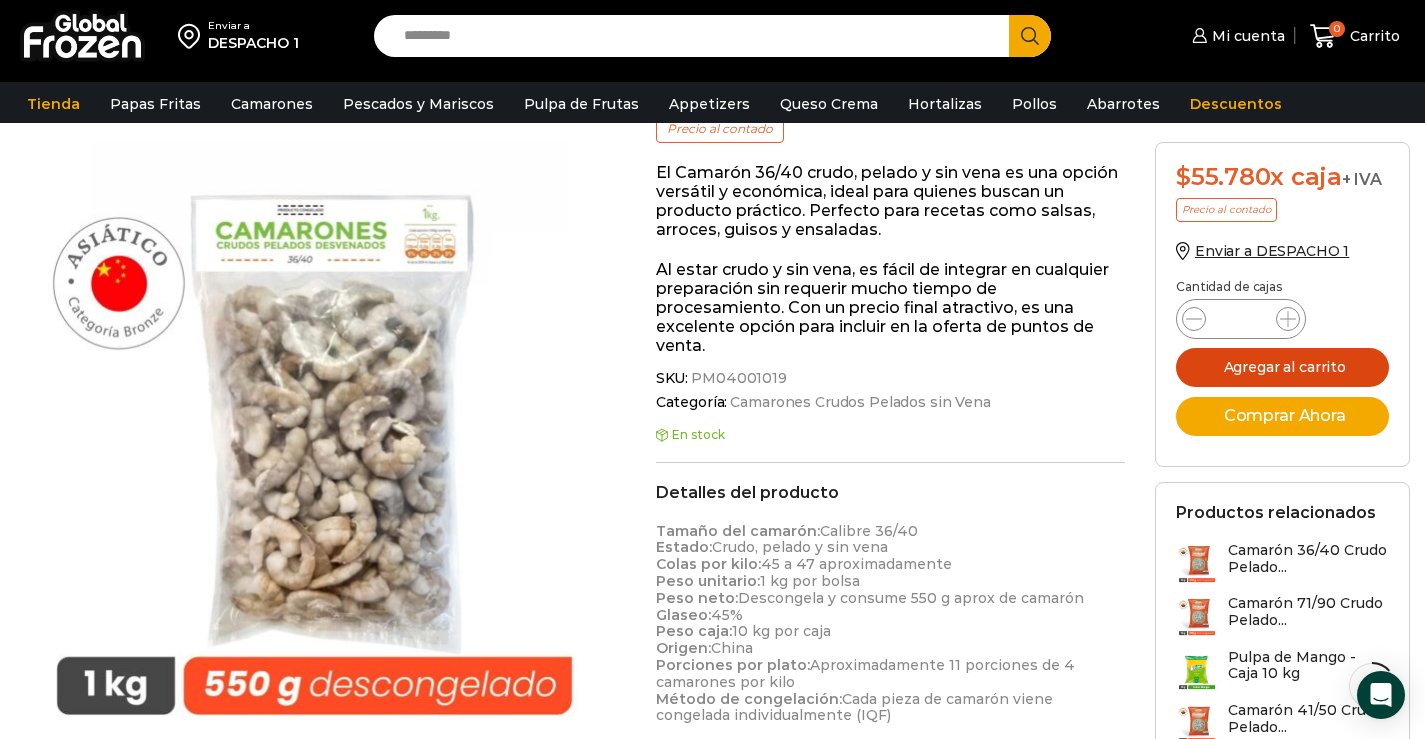 click on "Agregar al carrito" at bounding box center (1282, 367) 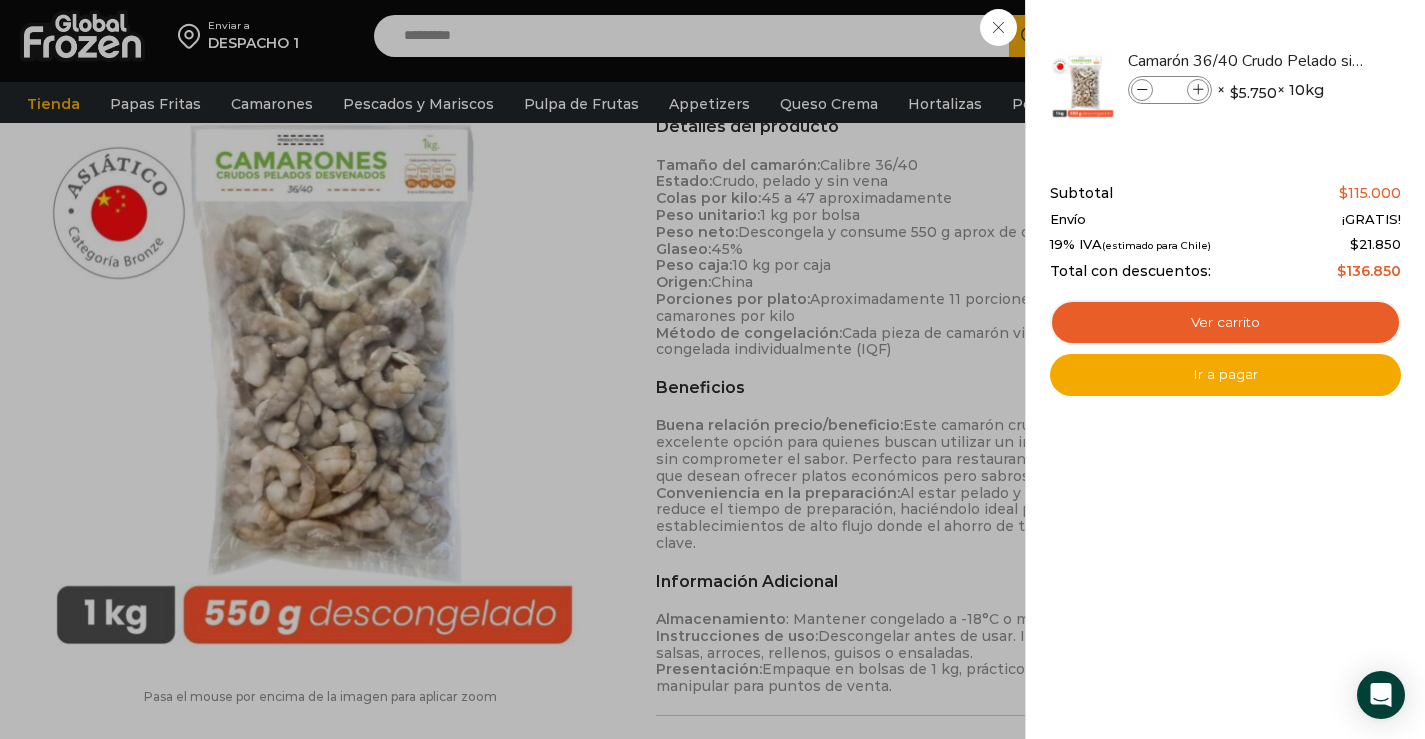 scroll, scrollTop: 701, scrollLeft: 0, axis: vertical 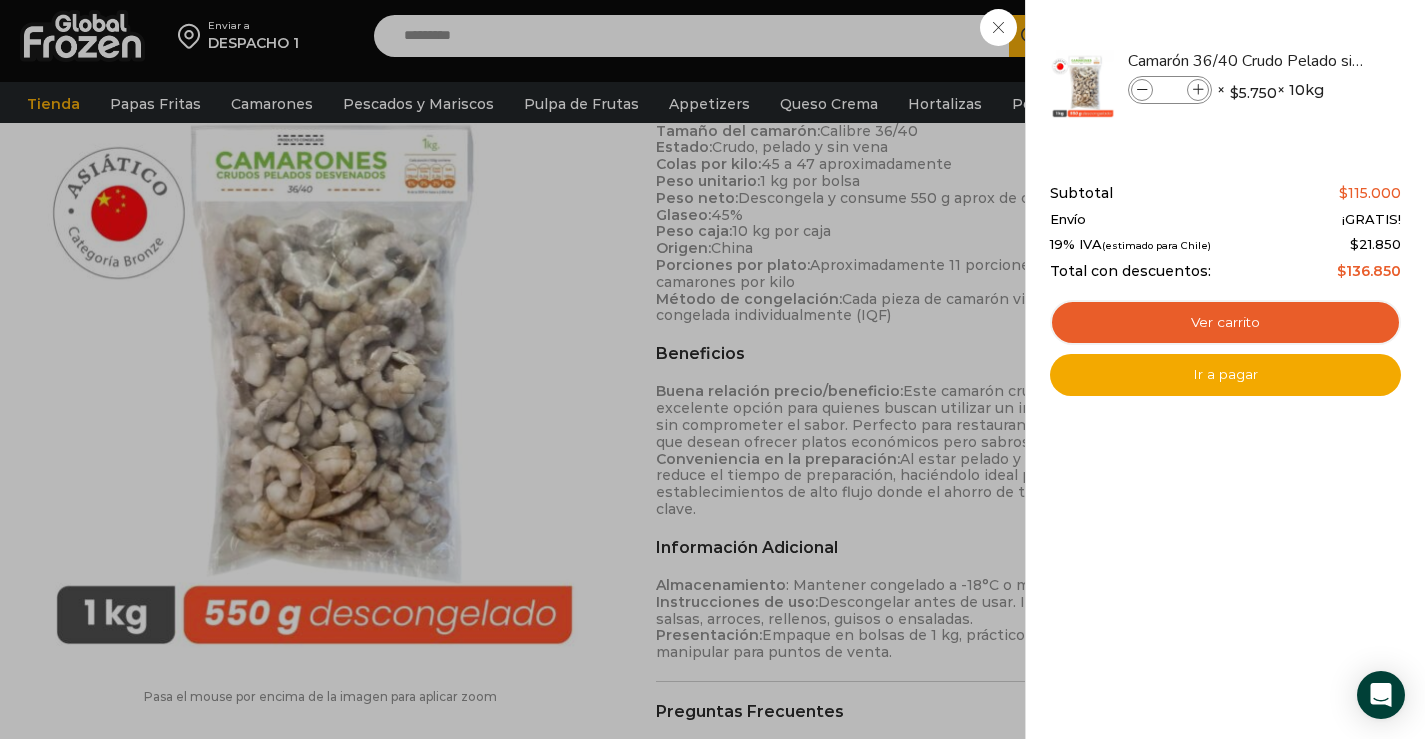 click on "2
Carrito
2
2
Shopping Cart
*" at bounding box center (1355, 36) 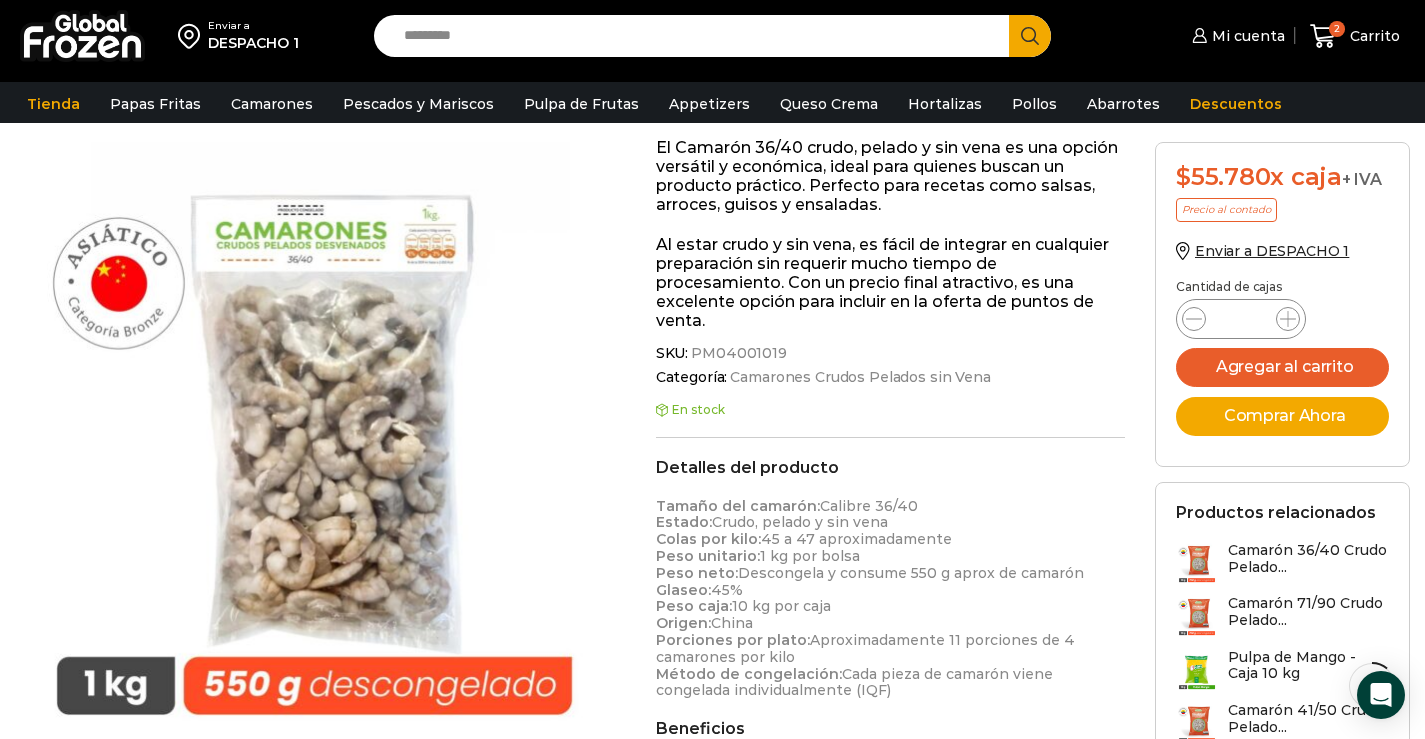 scroll, scrollTop: 1, scrollLeft: 0, axis: vertical 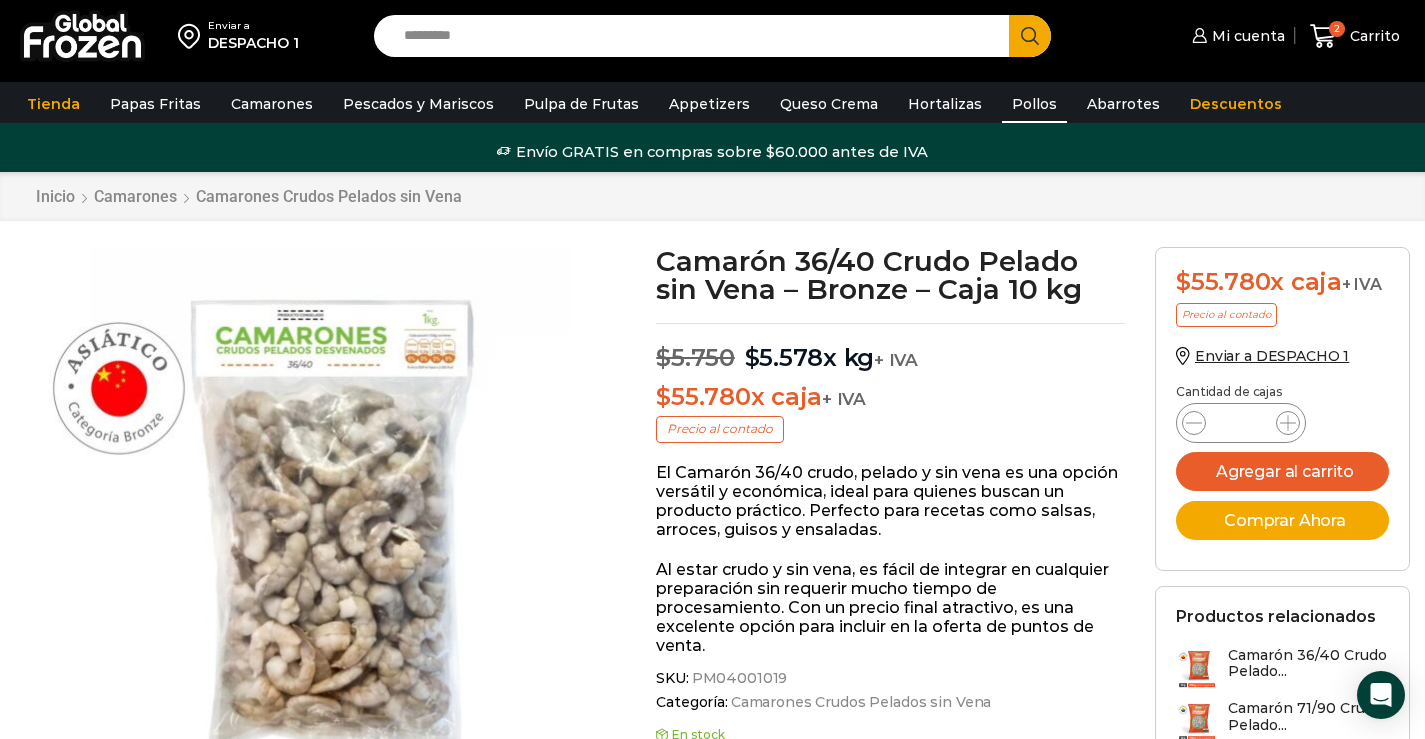 click on "Pollos" at bounding box center (1034, 104) 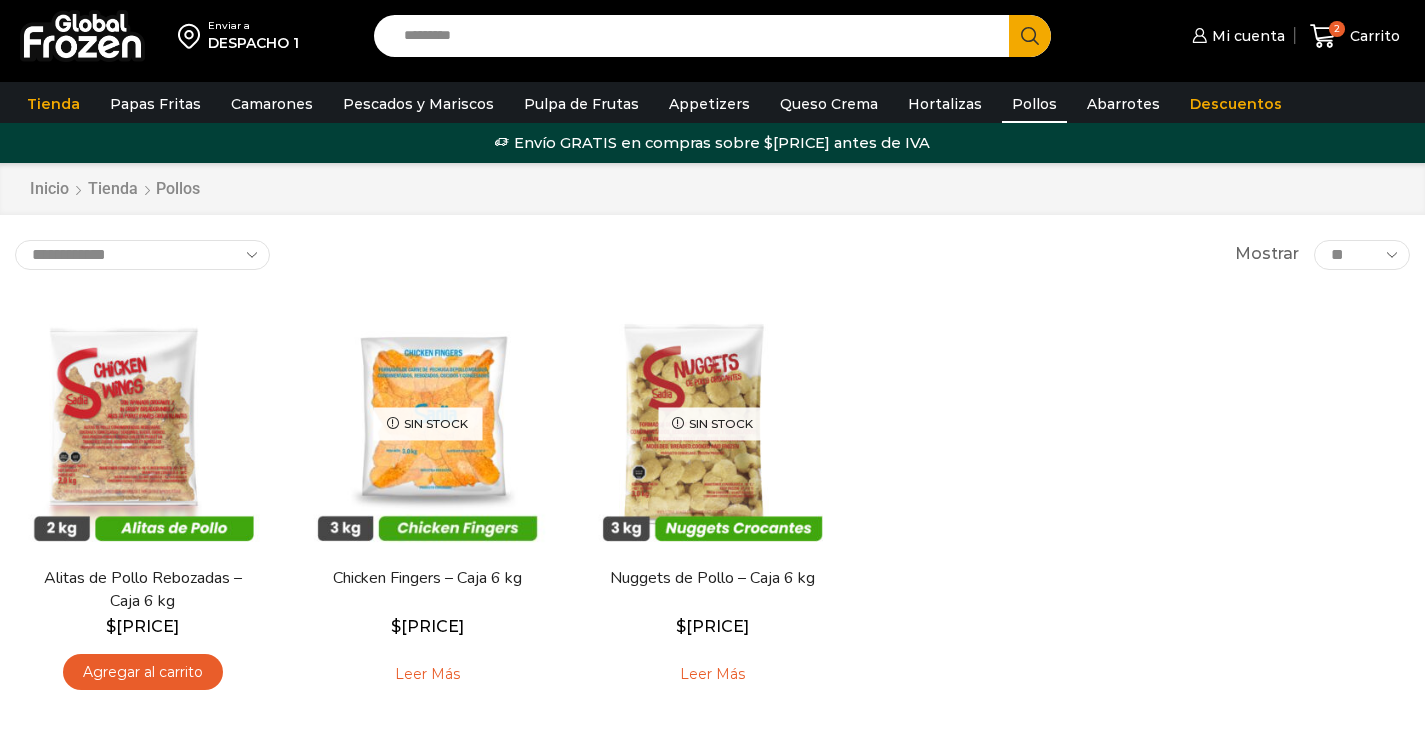 scroll, scrollTop: 0, scrollLeft: 0, axis: both 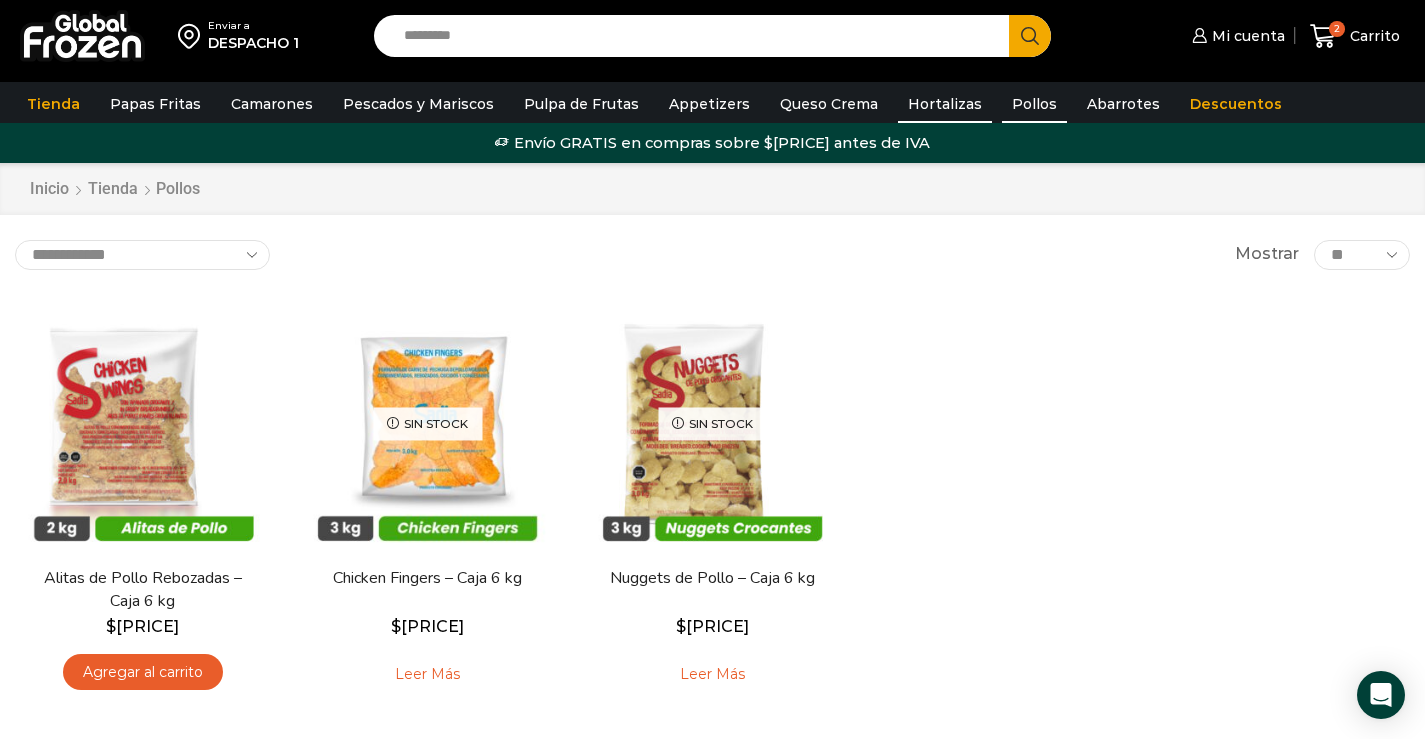 click on "Hortalizas" at bounding box center [945, 104] 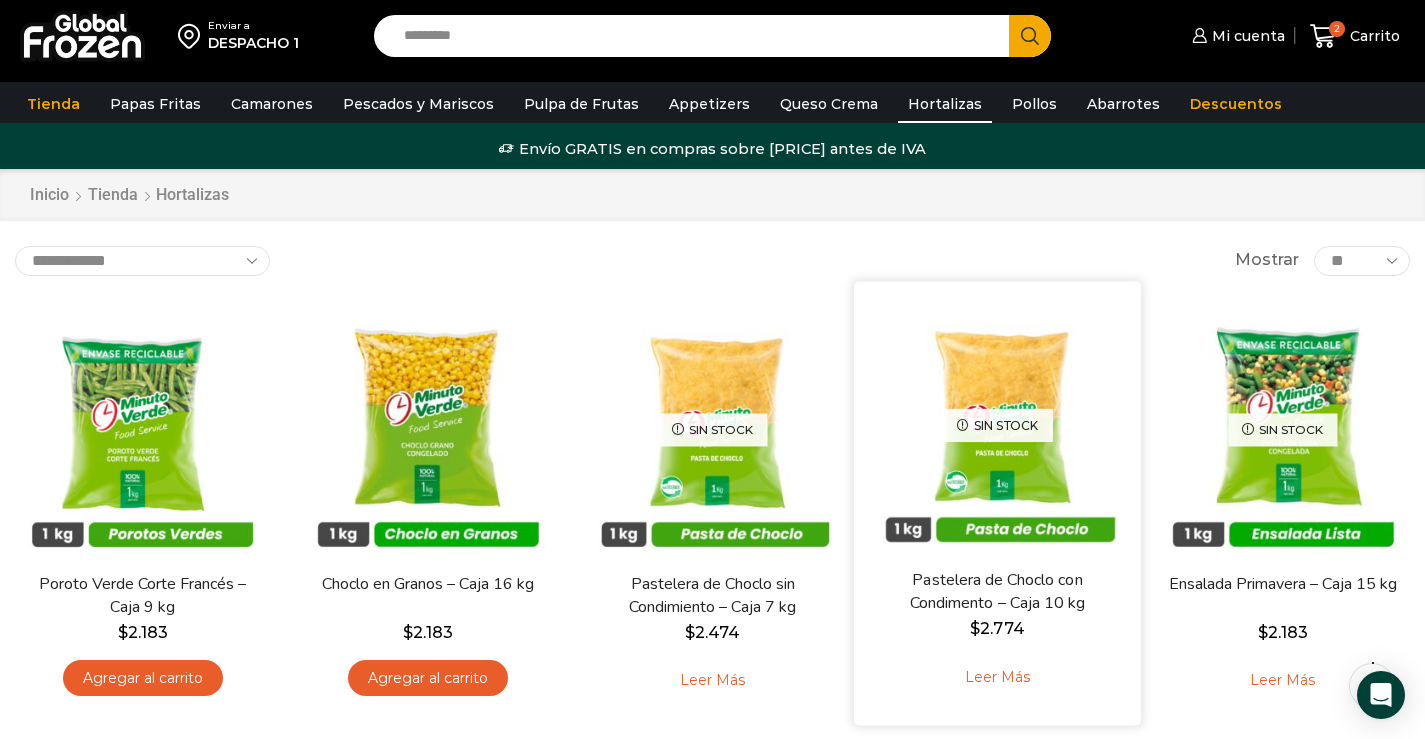 scroll, scrollTop: 0, scrollLeft: 0, axis: both 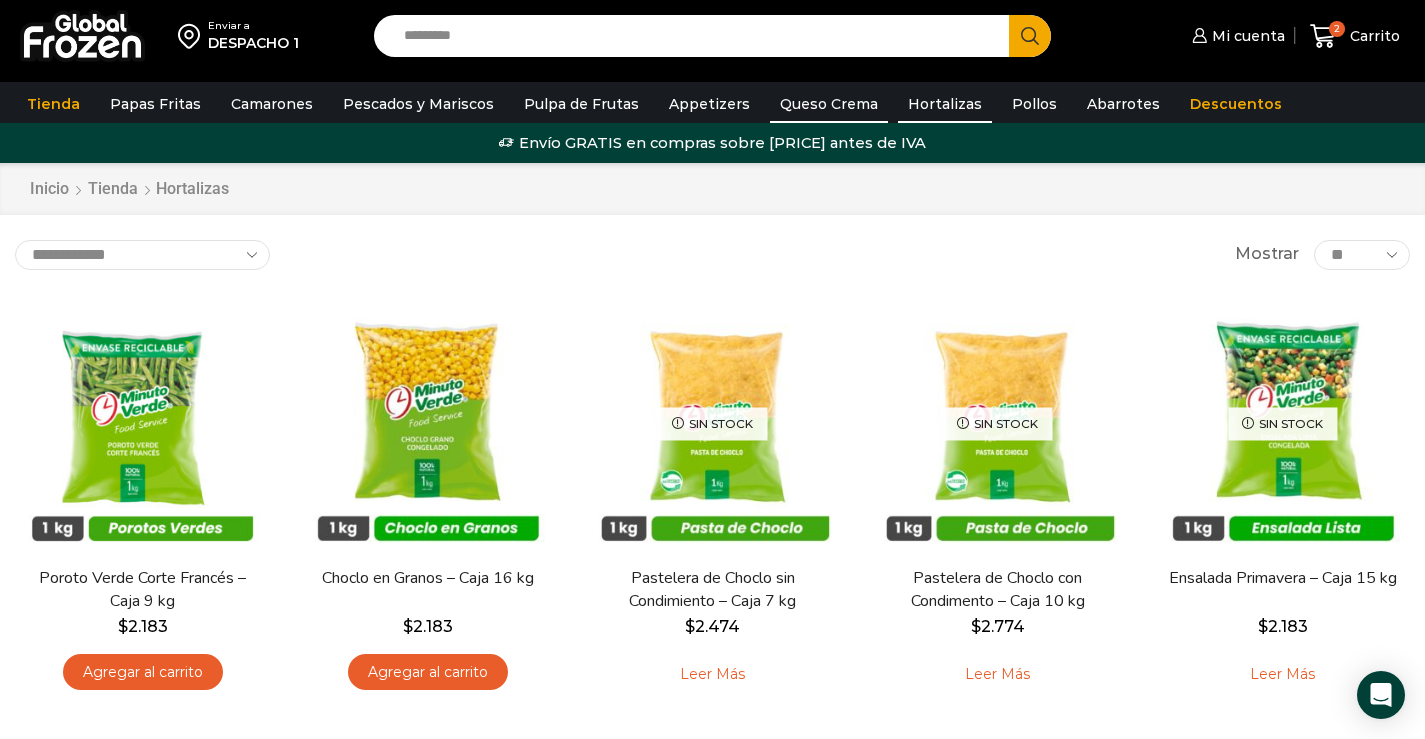 click on "Queso Crema" at bounding box center (829, 104) 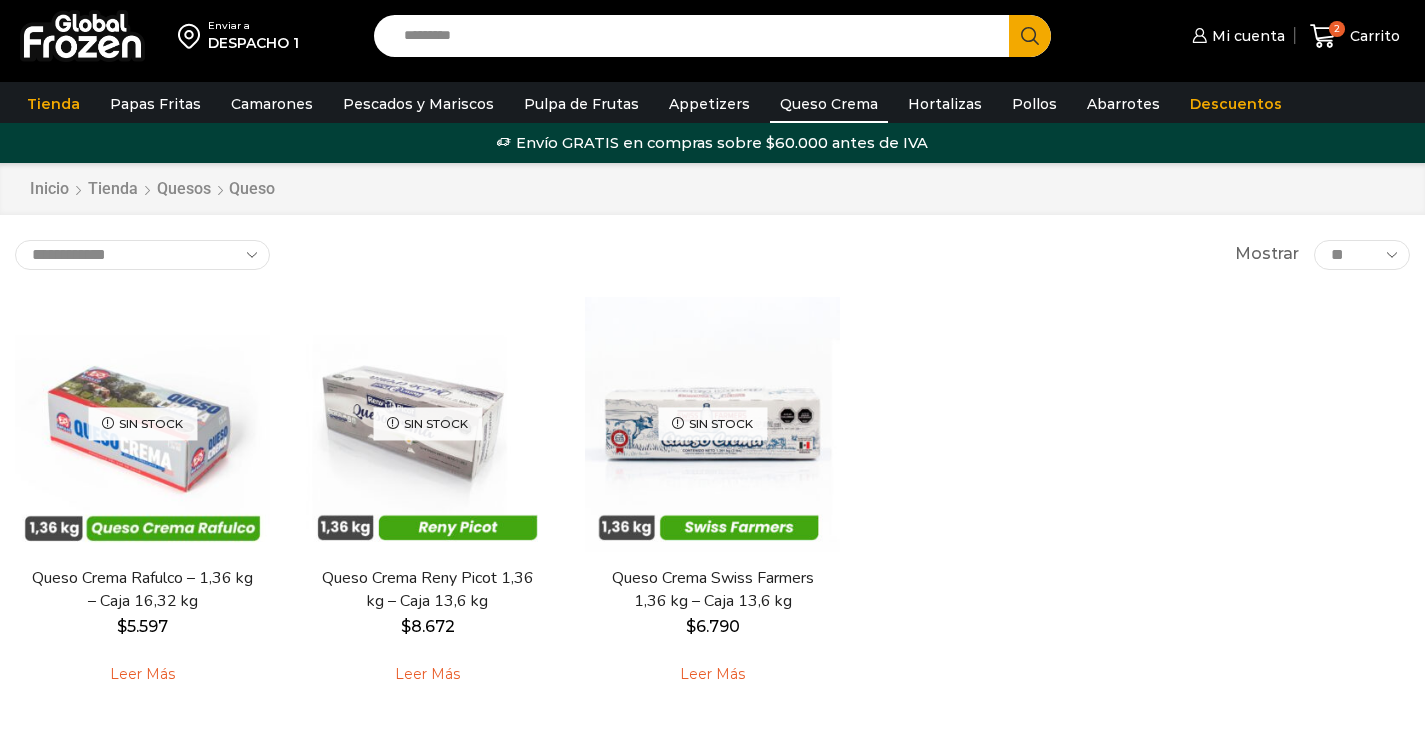 scroll, scrollTop: 0, scrollLeft: 0, axis: both 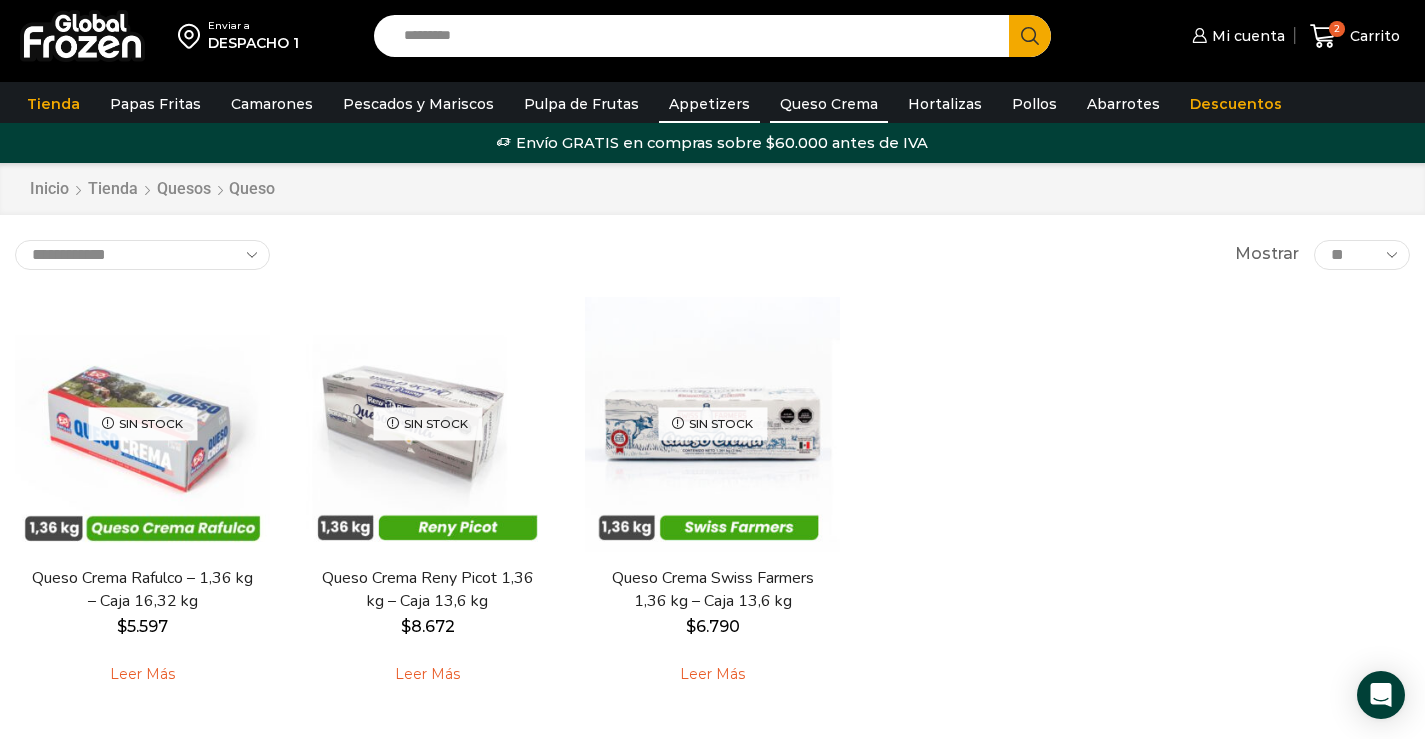 click on "Appetizers" at bounding box center [709, 104] 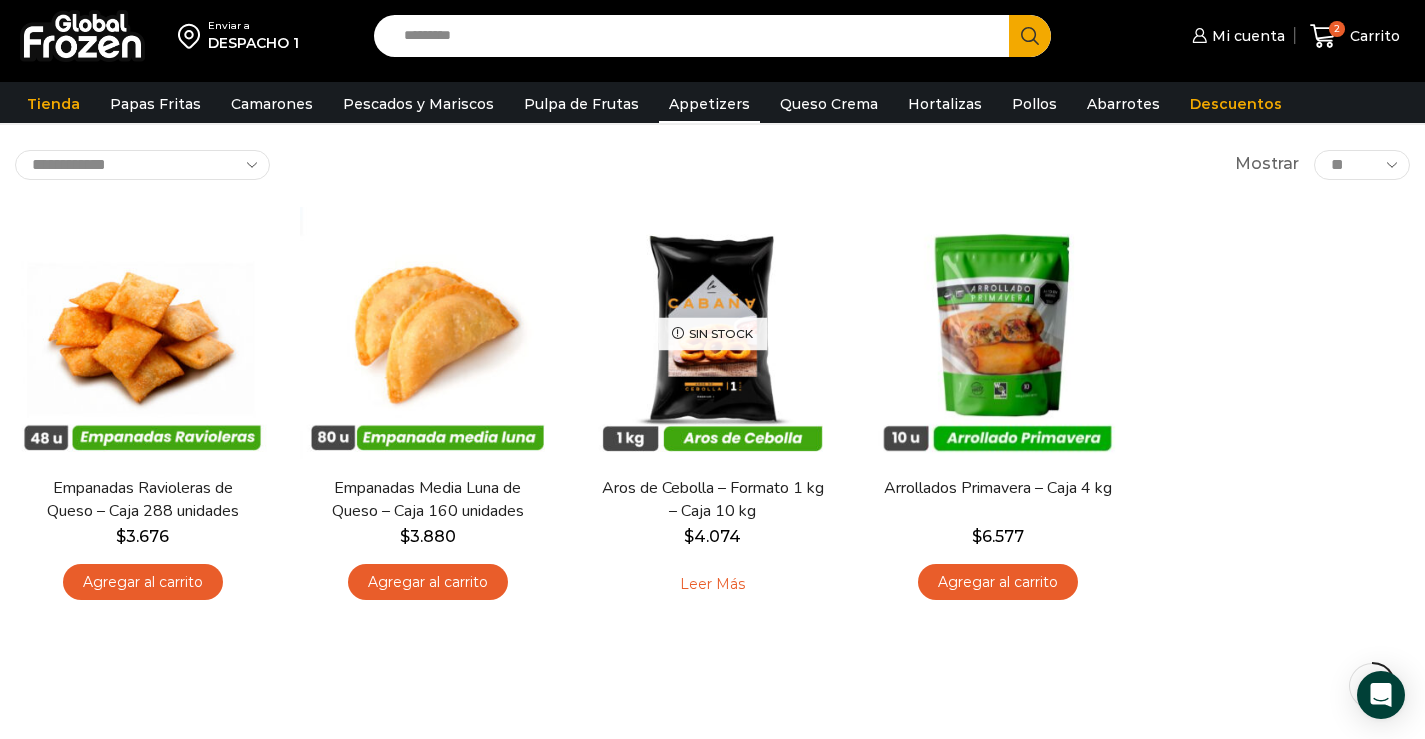 scroll, scrollTop: 0, scrollLeft: 0, axis: both 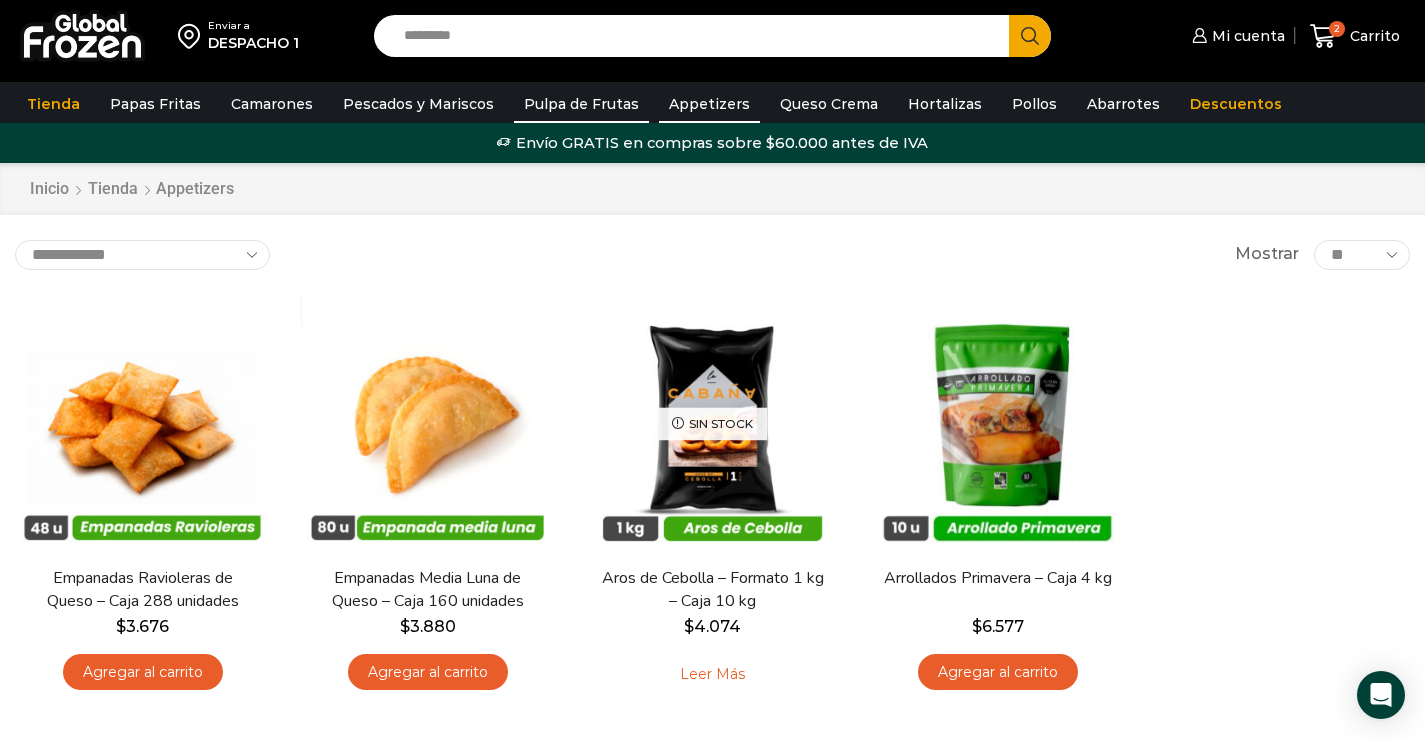 click on "Pulpa de Frutas" at bounding box center (581, 104) 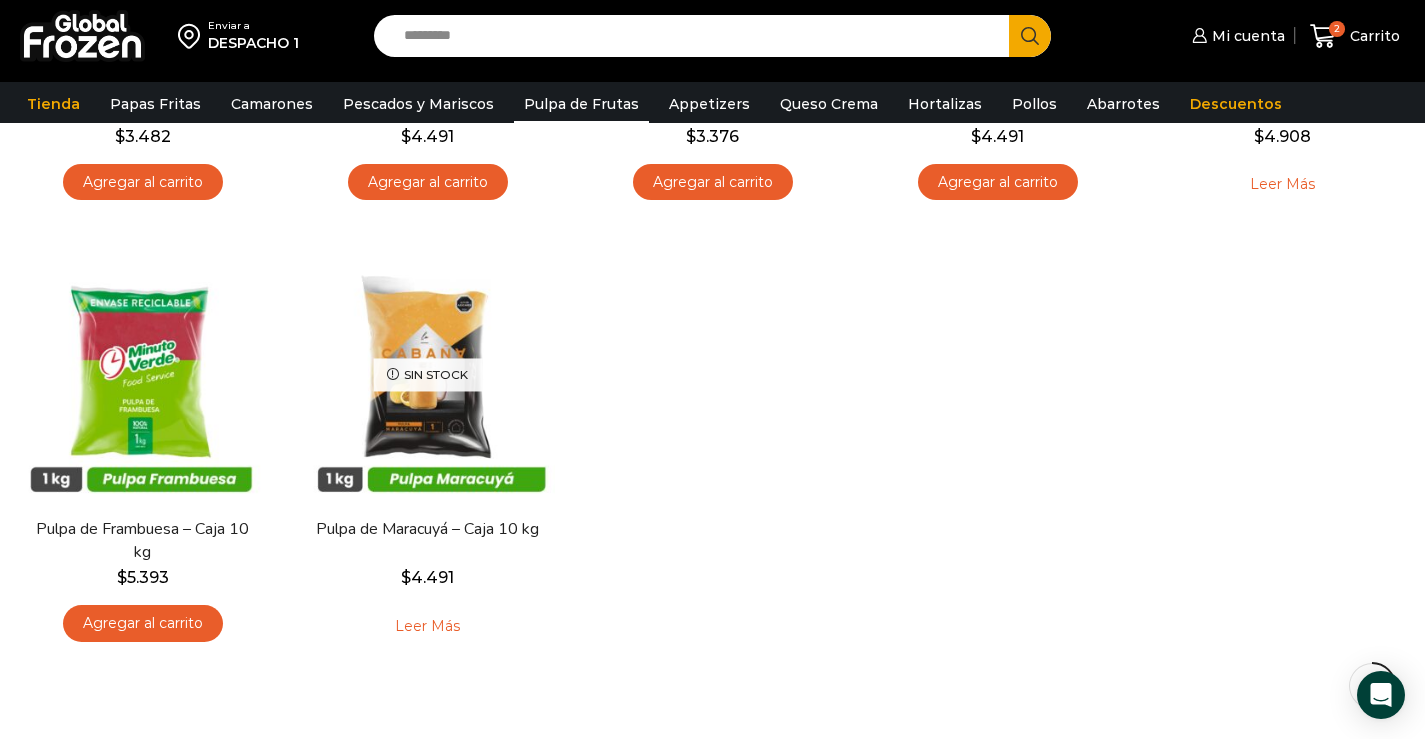 scroll, scrollTop: 0, scrollLeft: 0, axis: both 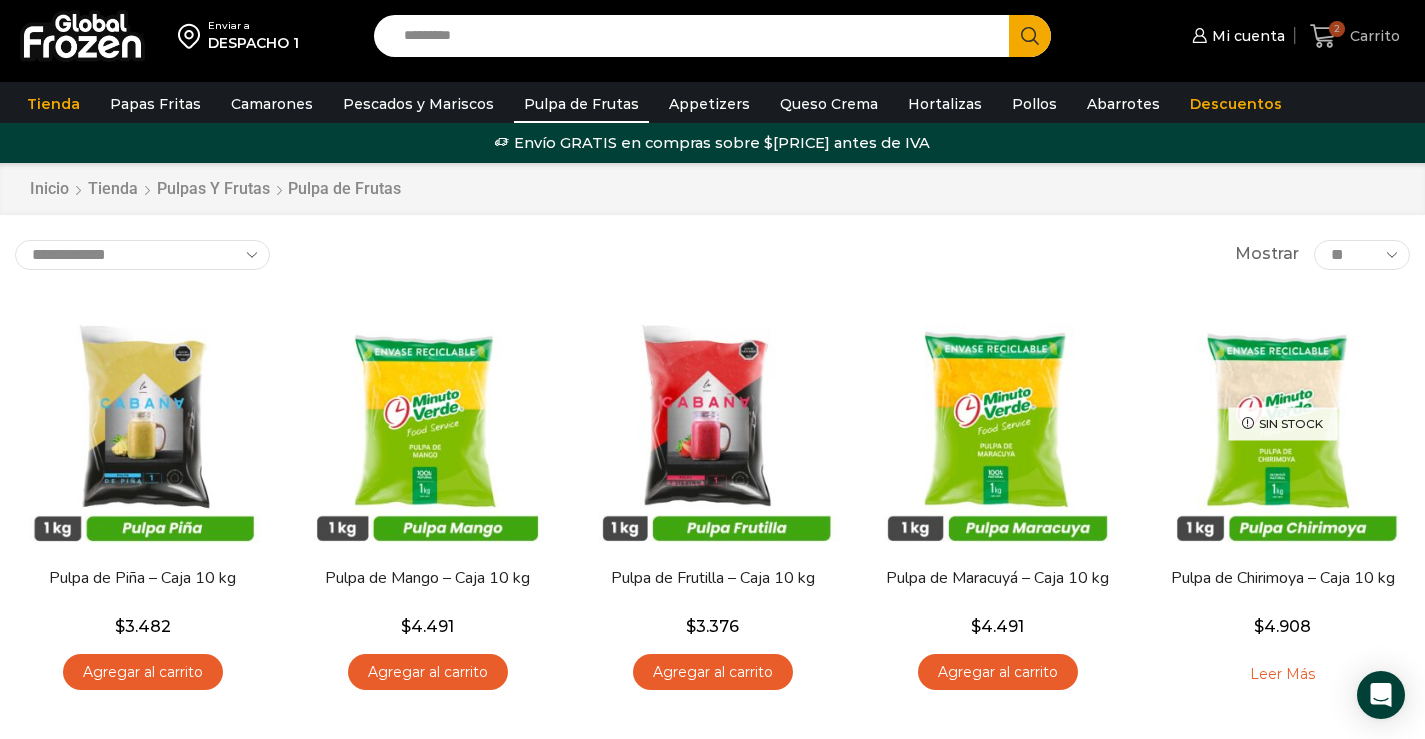 click on "Carrito" at bounding box center (1372, 36) 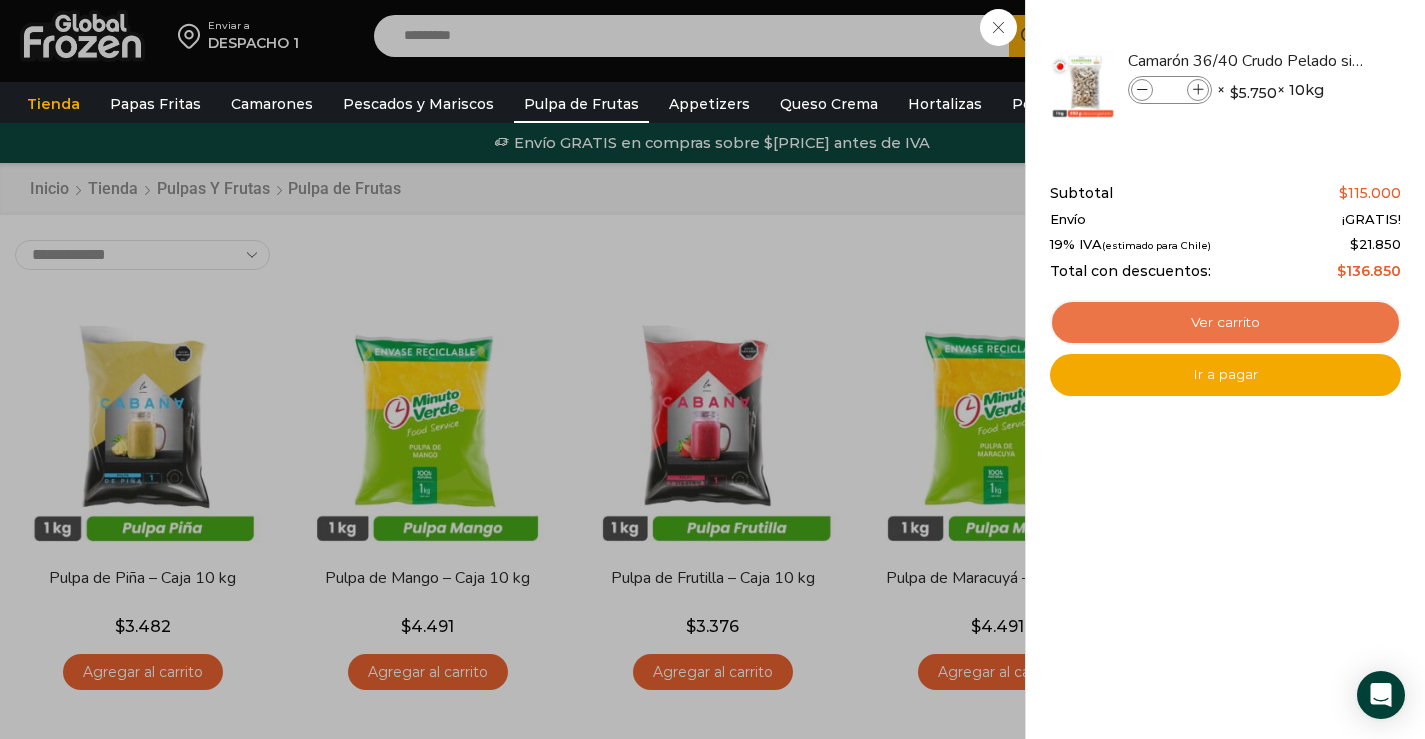 click on "Ver carrito" at bounding box center [1225, 323] 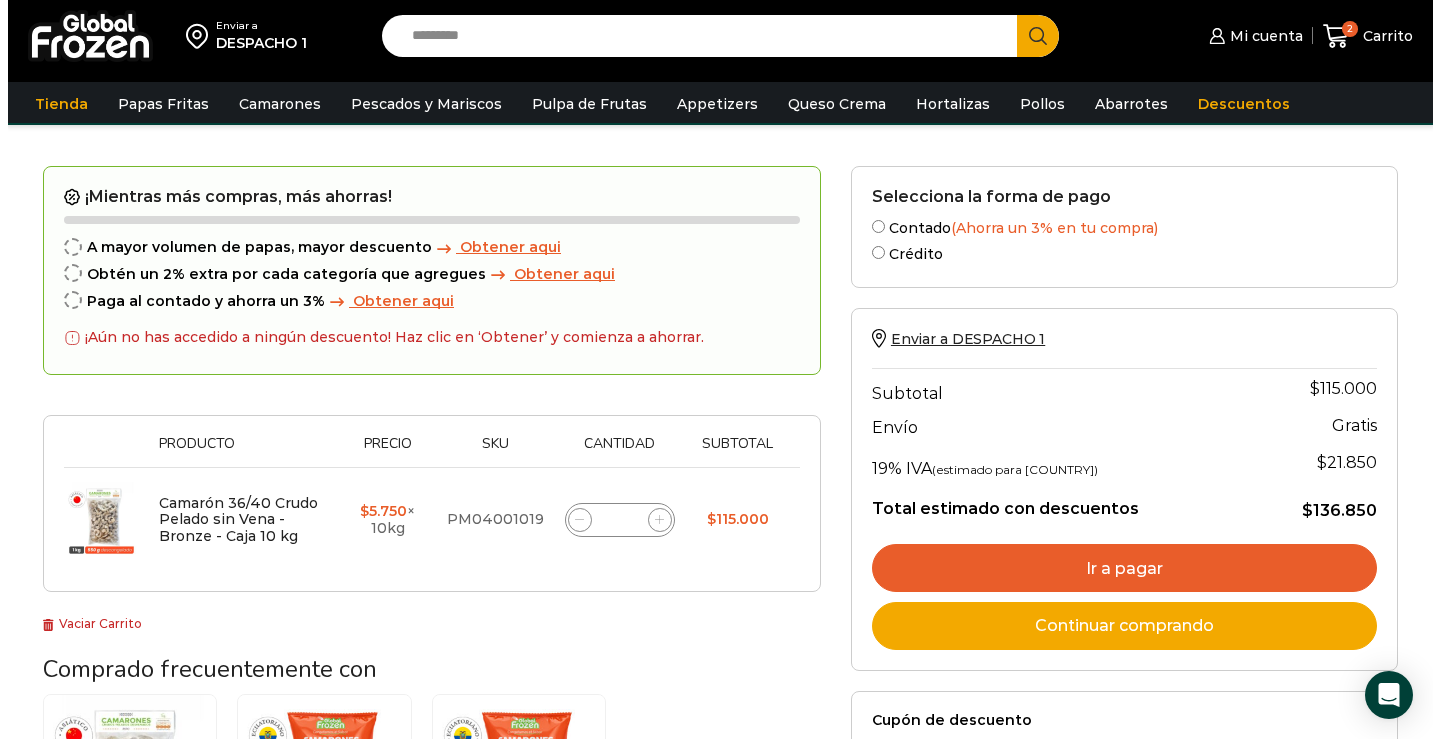 scroll, scrollTop: 0, scrollLeft: 0, axis: both 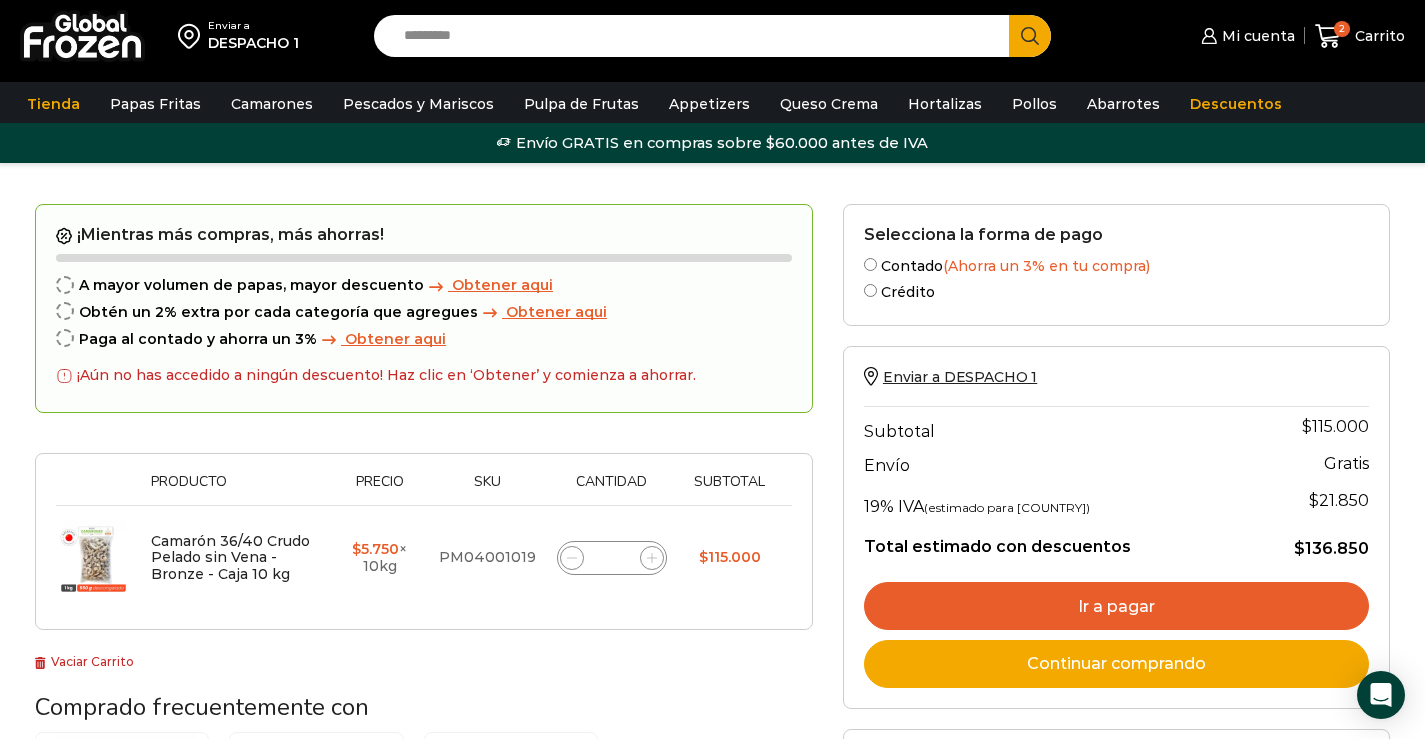 click on "Obtener aqui" at bounding box center (502, 285) 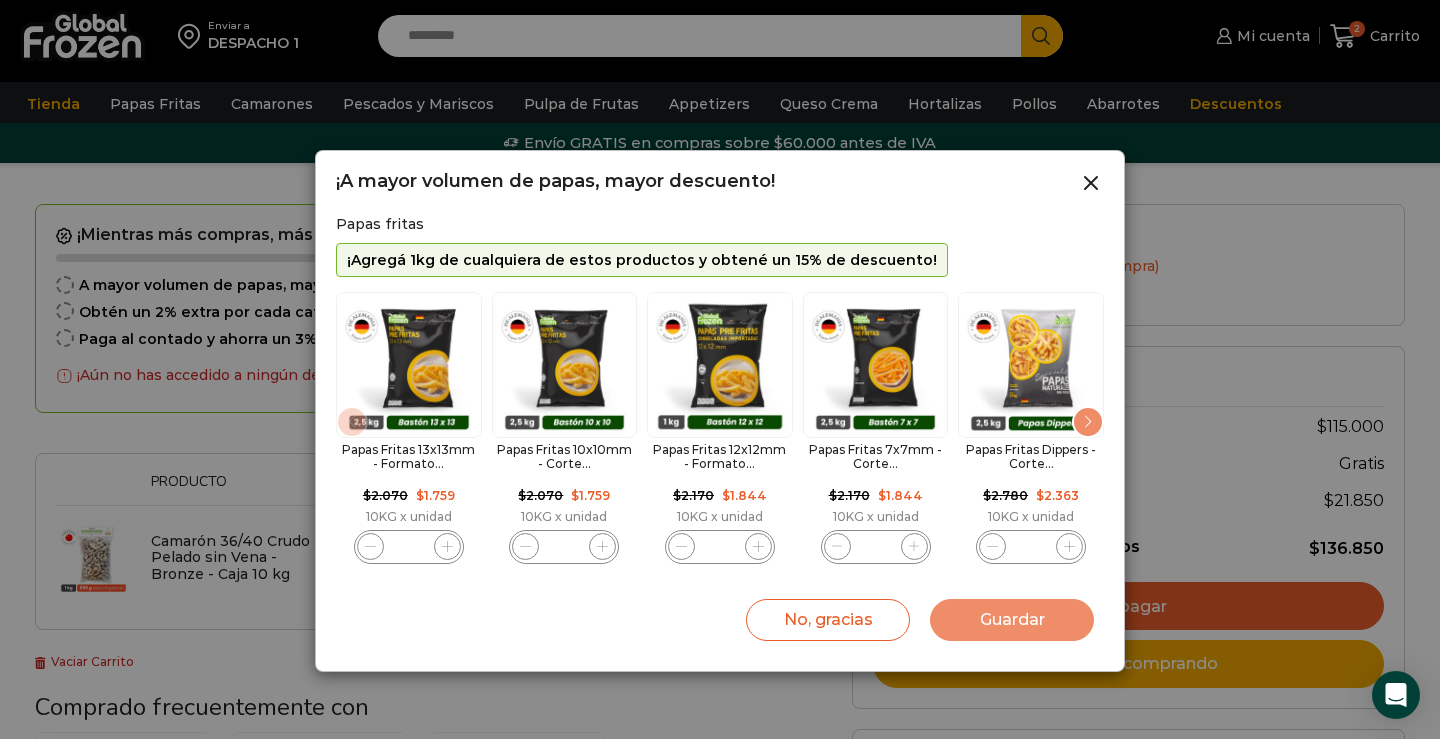 click at bounding box center (758, 546) 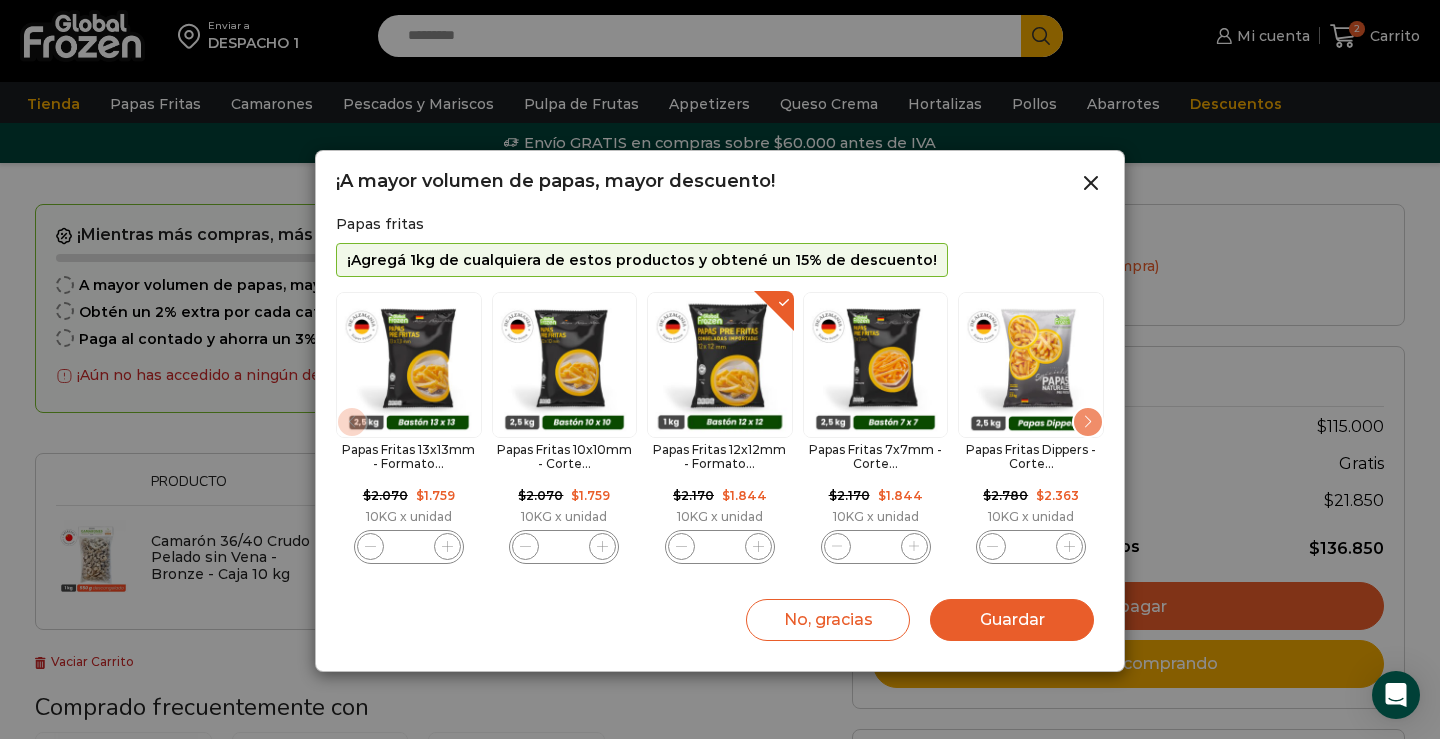 click on "Guardar" at bounding box center [1012, 620] 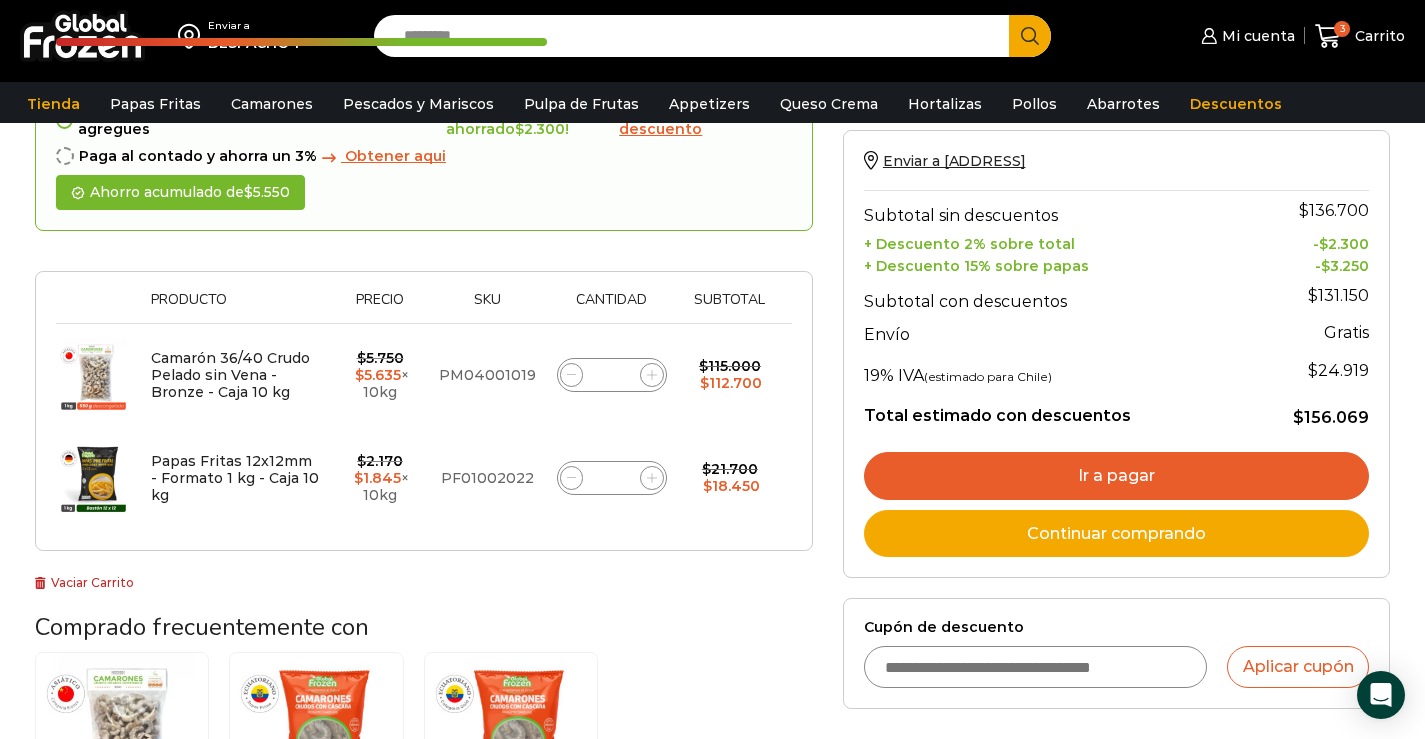 scroll, scrollTop: 200, scrollLeft: 0, axis: vertical 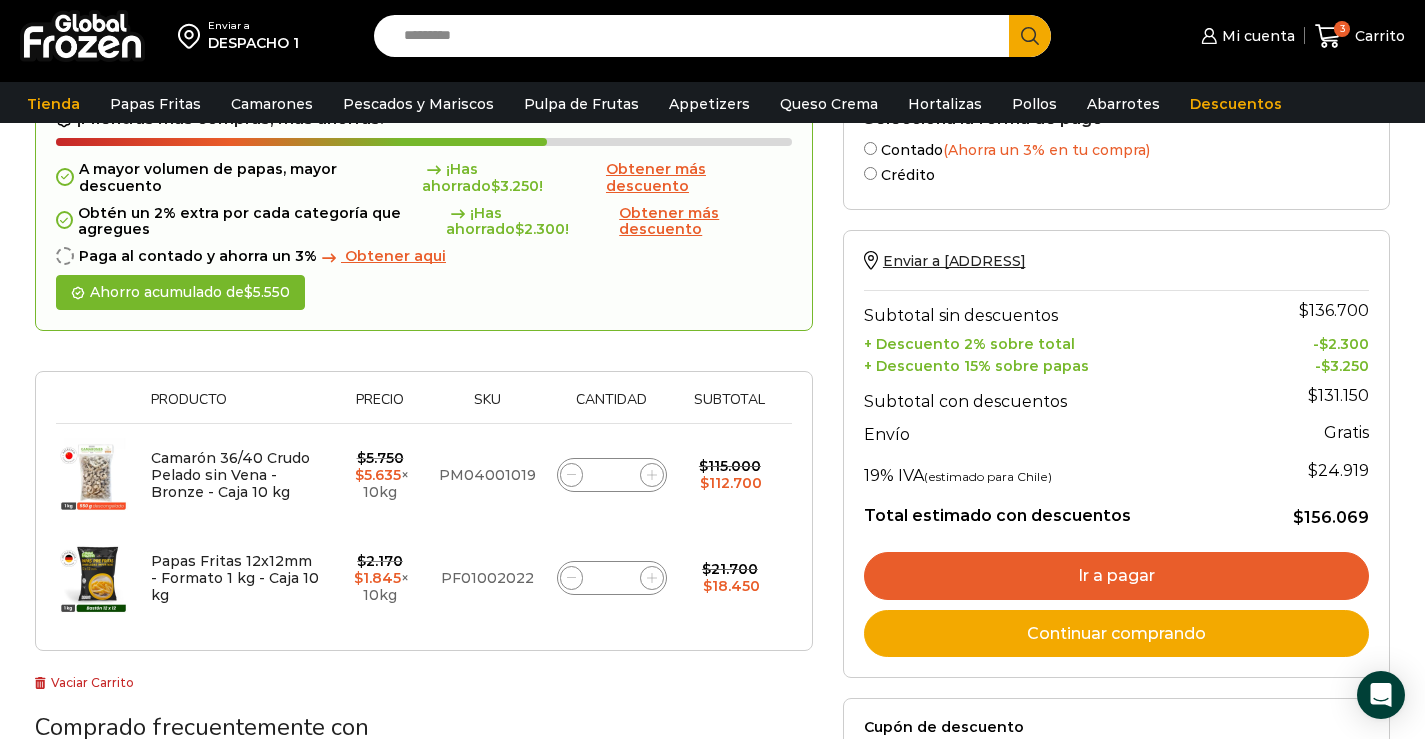 click on "Obtener más descuento" at bounding box center [669, 221] 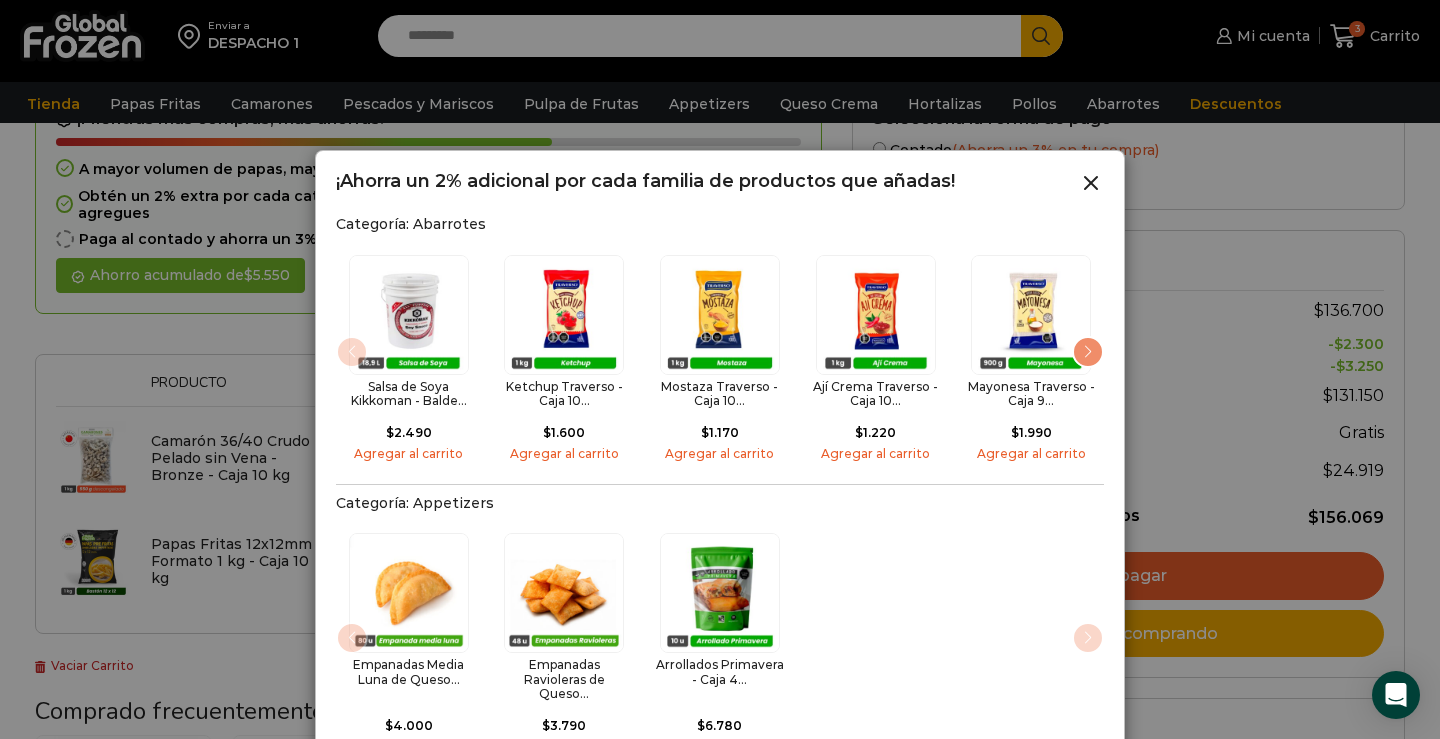 click on "Empanadas Media Luna de Queso...
$ [PRICE]
Agregar al carrito
Empanadas Ravioleras de Queso...
$ [PRICE]
Agregar al carrito
$" at bounding box center [720, 643] 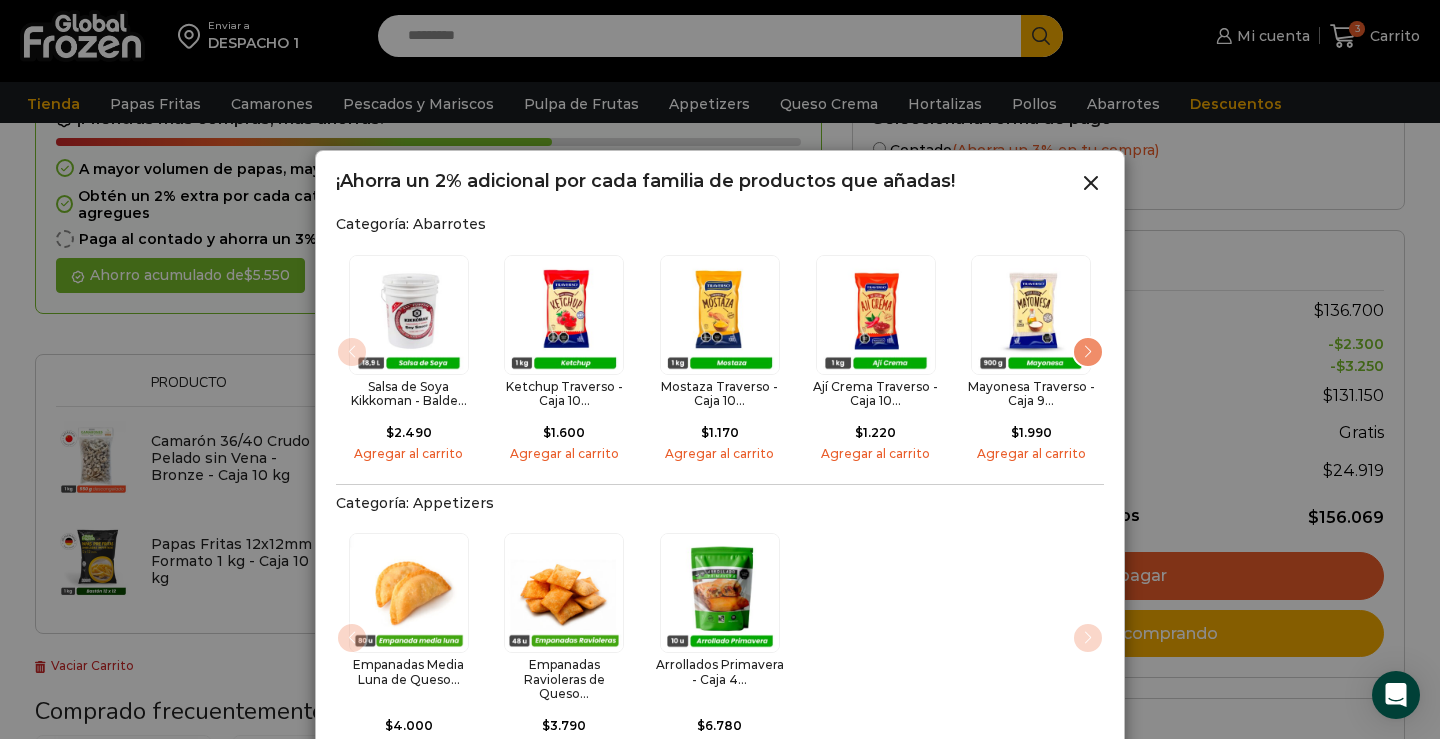 click at bounding box center [1088, 352] 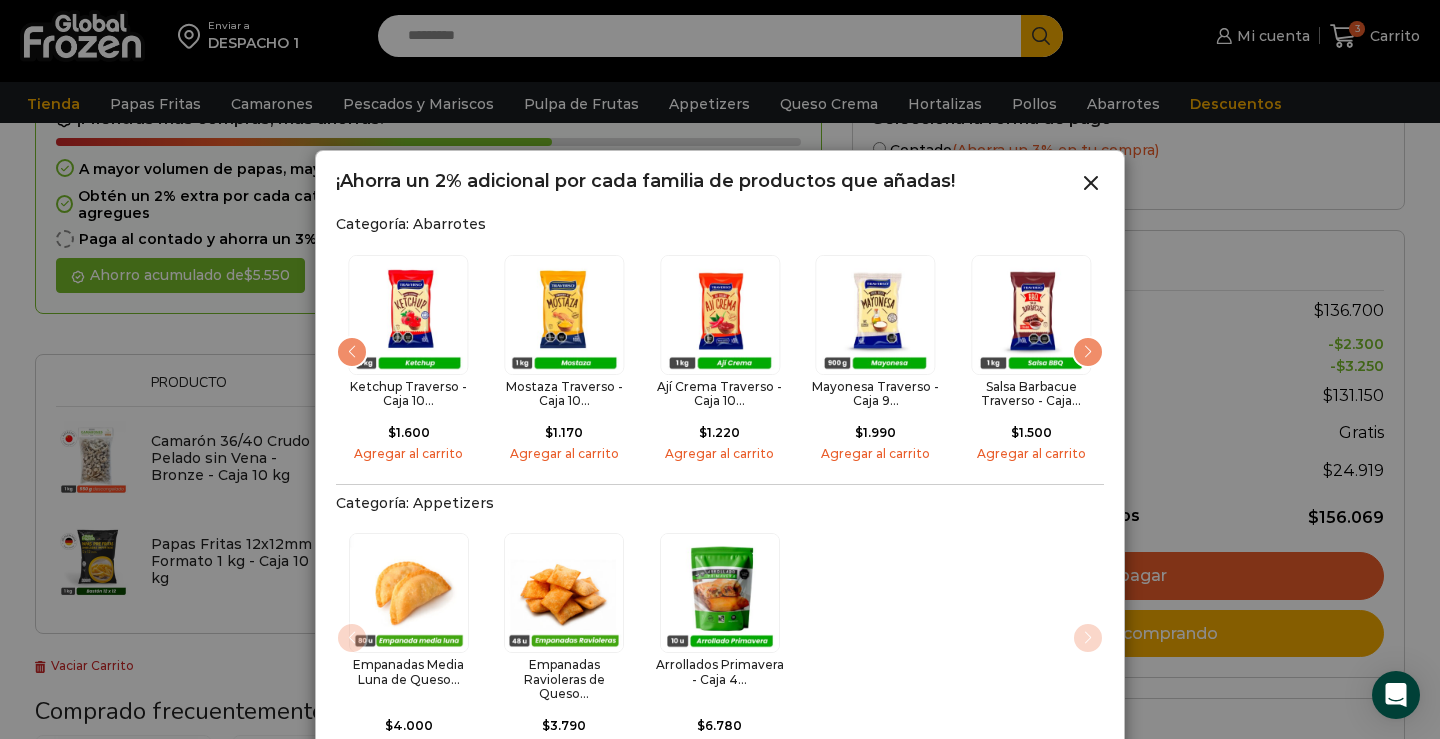 click at bounding box center [1088, 352] 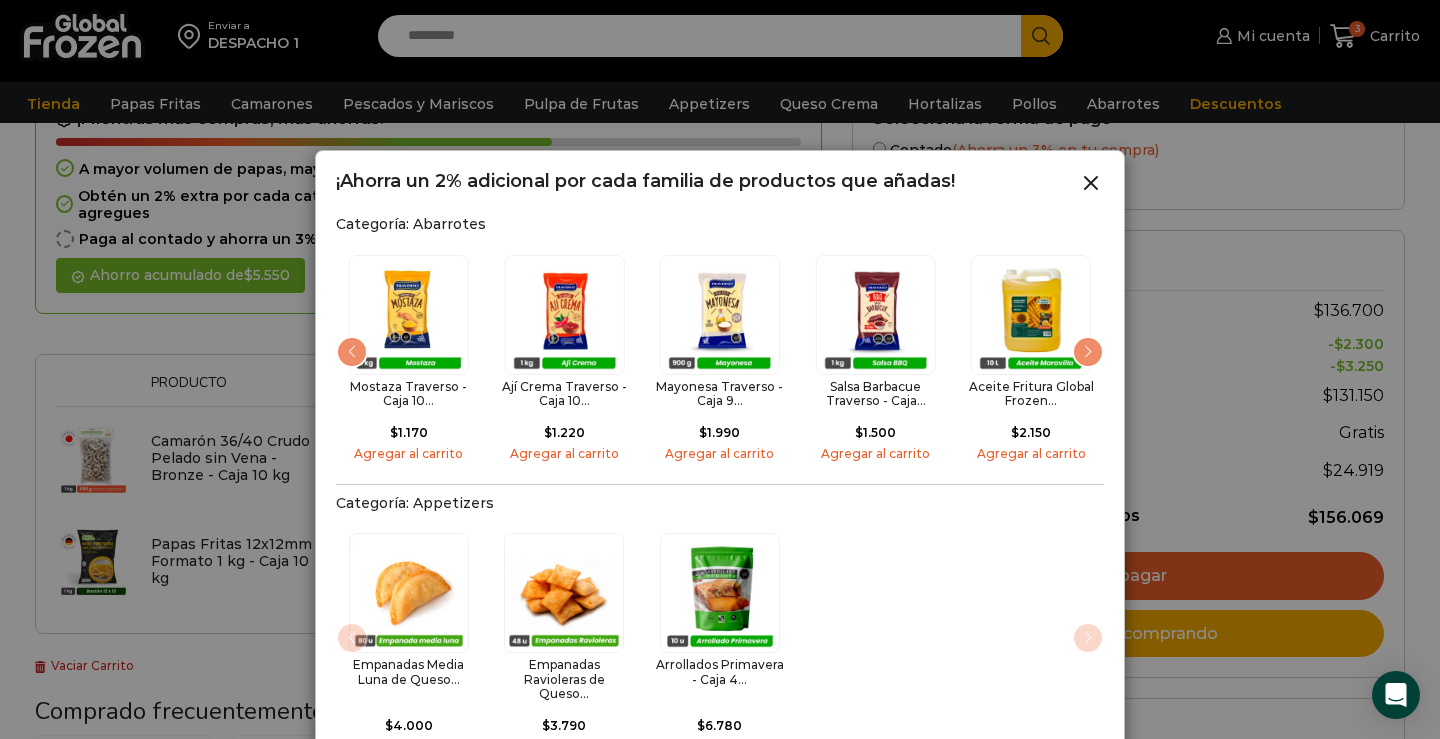 click at bounding box center (1088, 352) 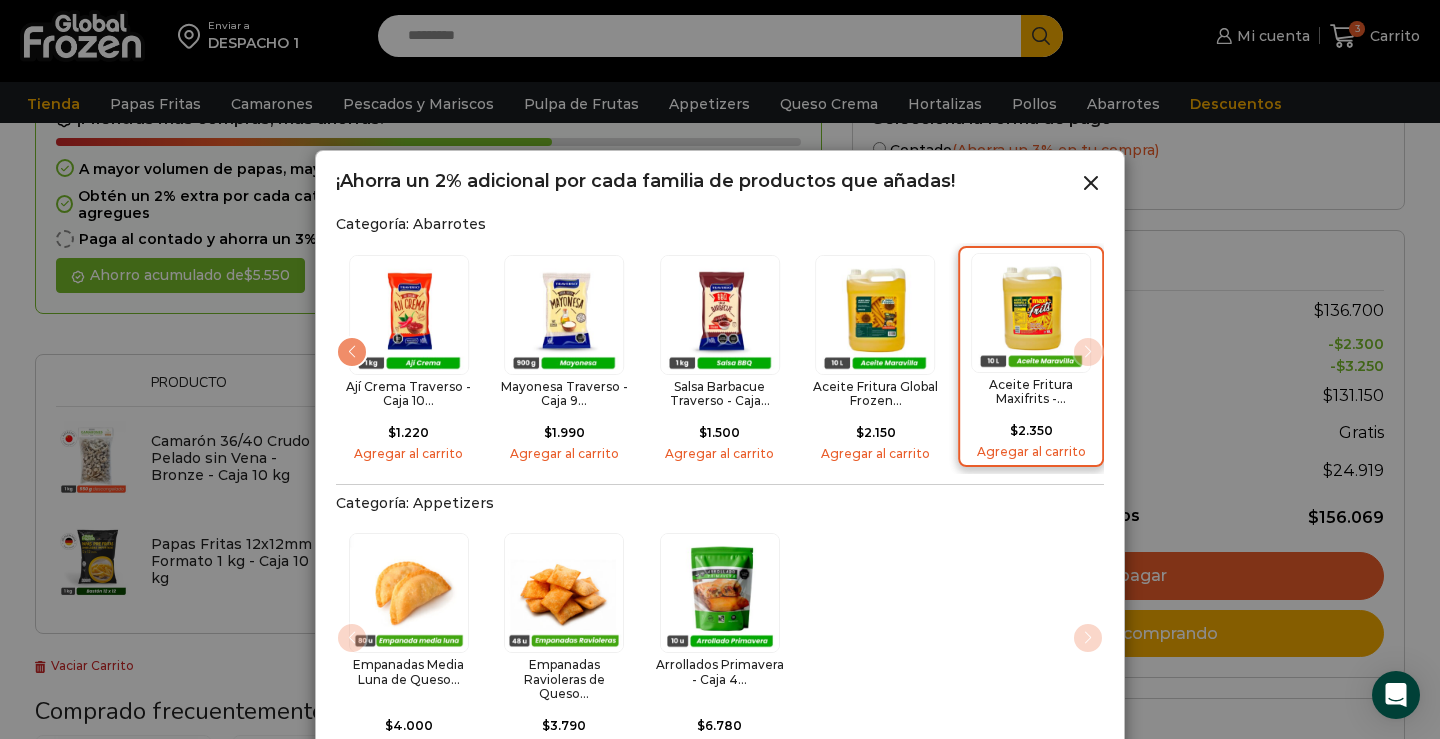 click at bounding box center (1031, 313) 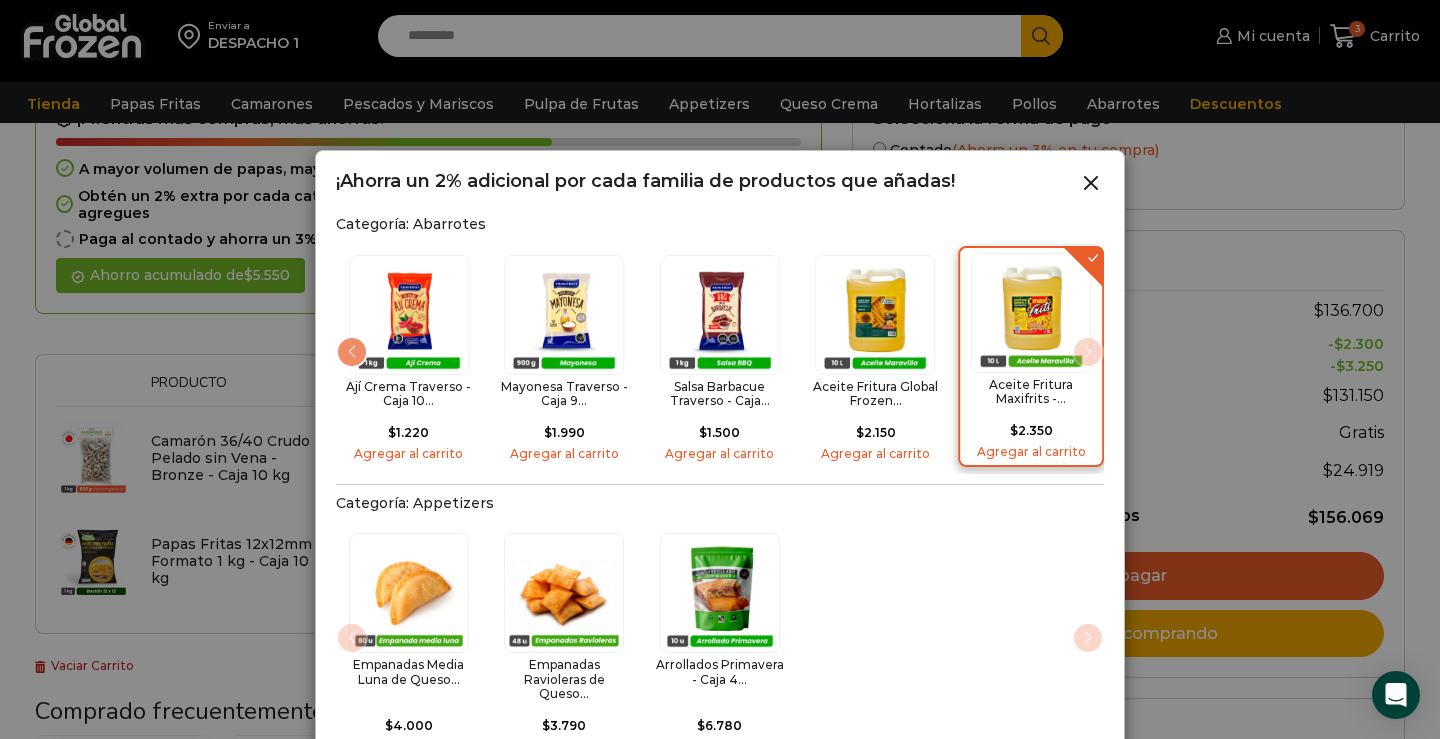 click at bounding box center [1031, 313] 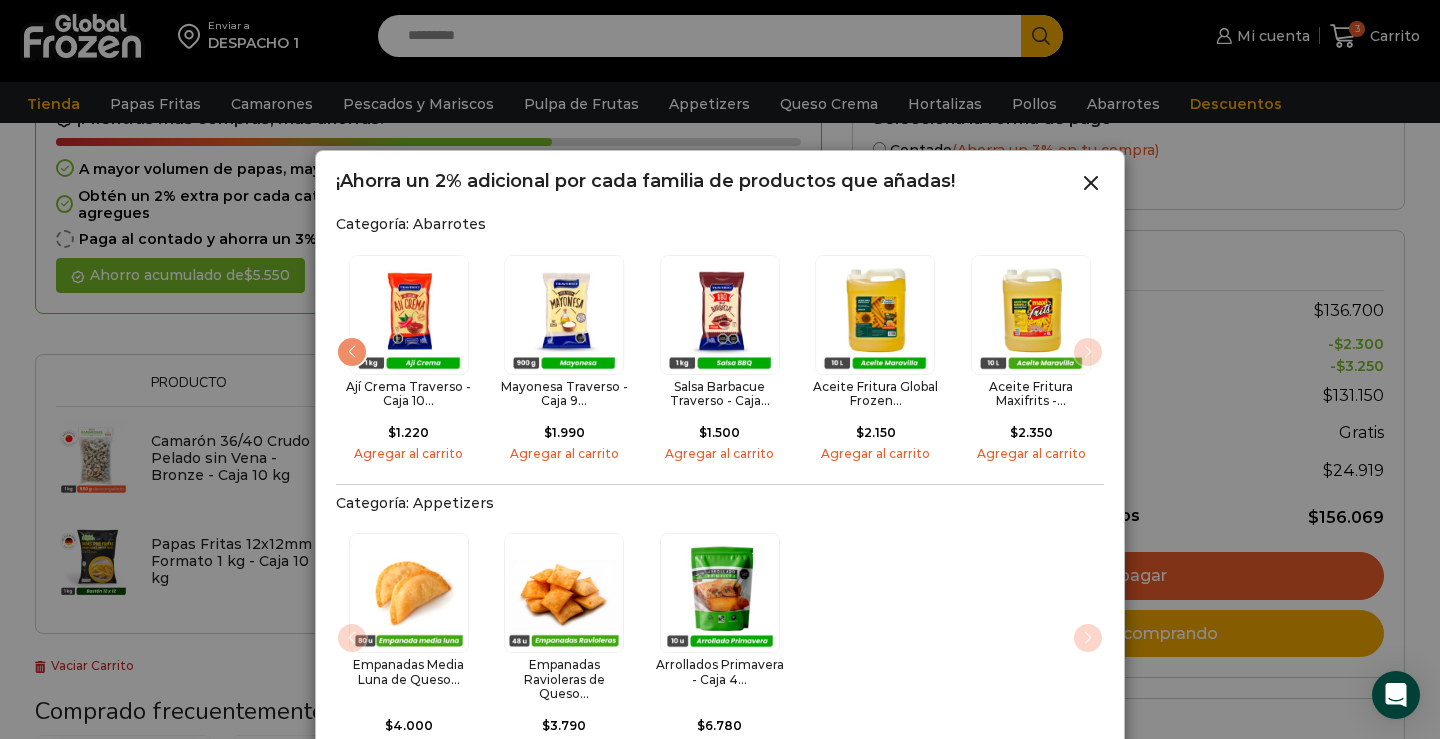 click on "Empanadas Media Luna de Queso...
$ [PRICE]
Agregar al carrito
Empanadas Ravioleras de Queso...
$ [PRICE]
Agregar al carrito
$" at bounding box center (720, 643) 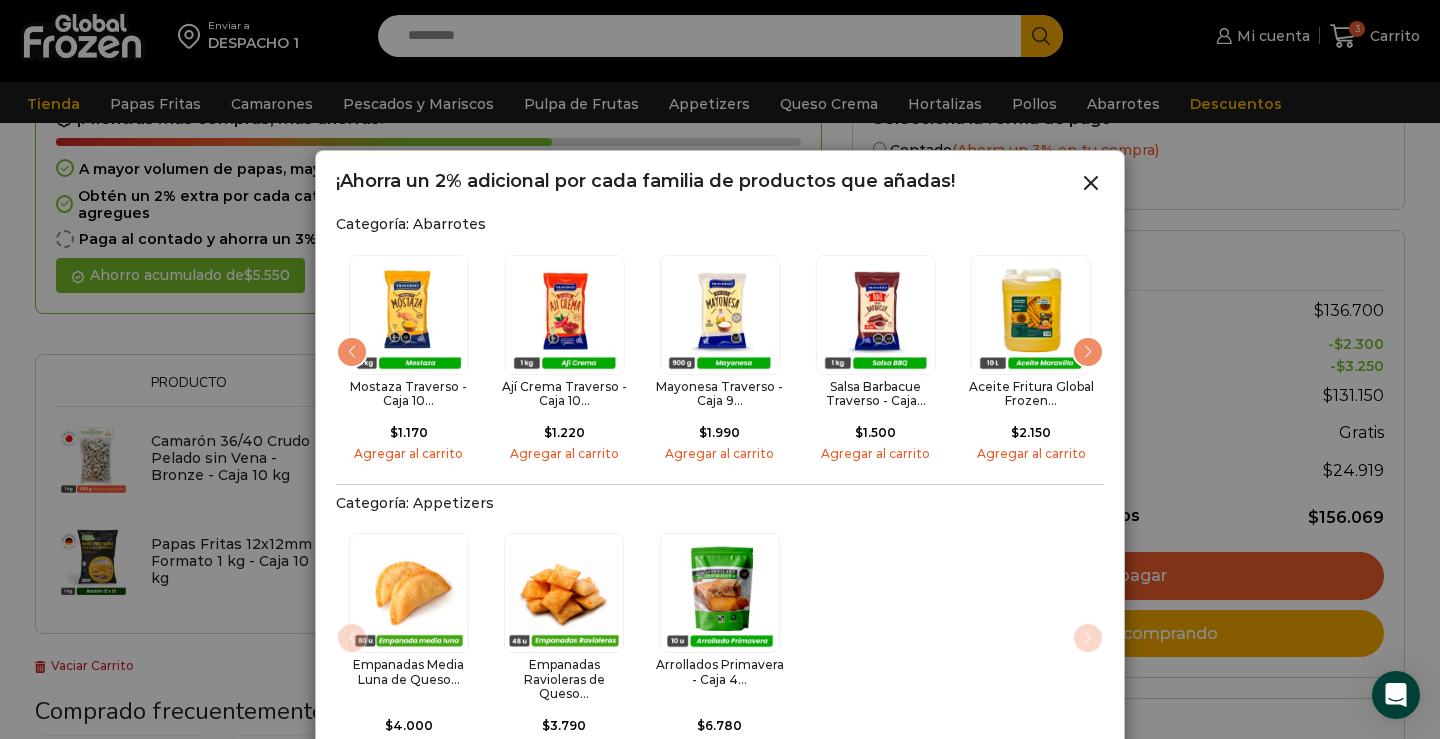click at bounding box center [352, 352] 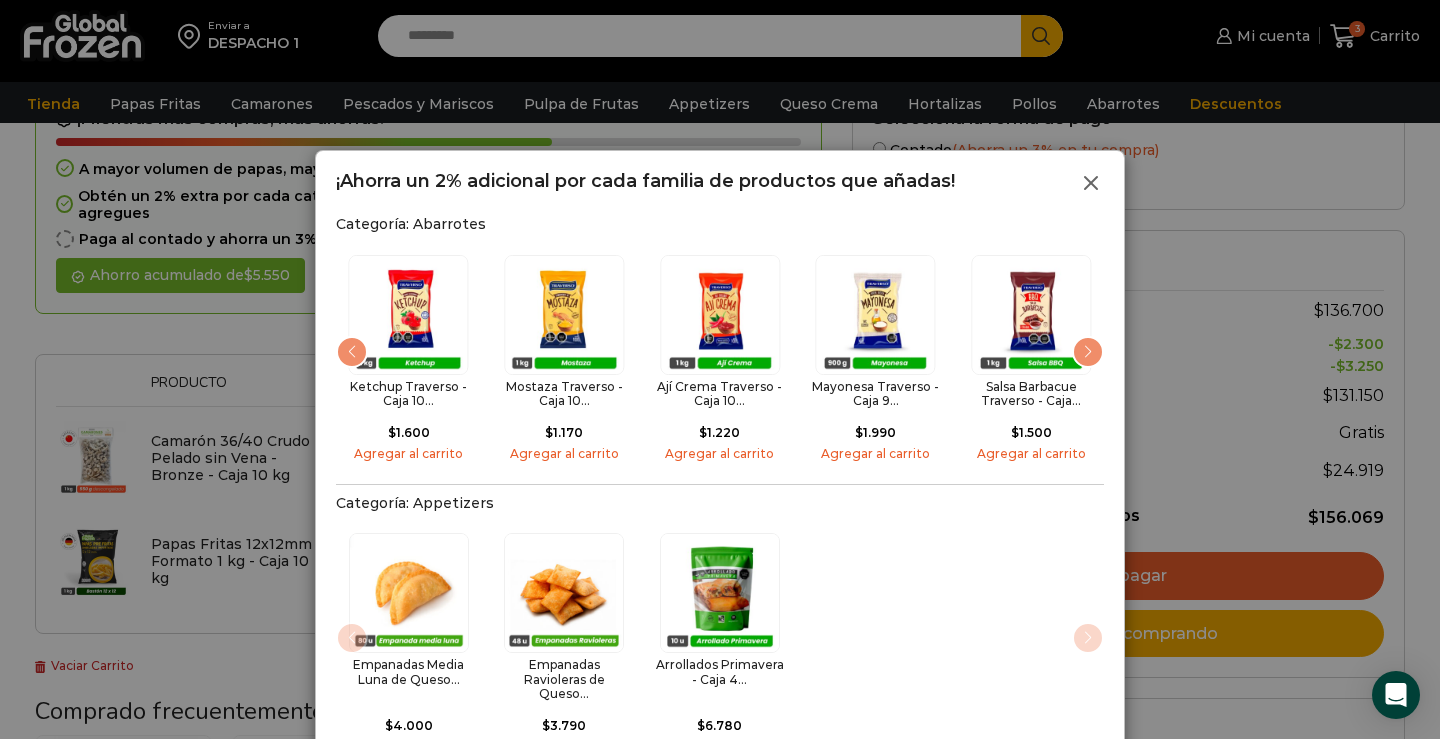 click at bounding box center (1091, 183) 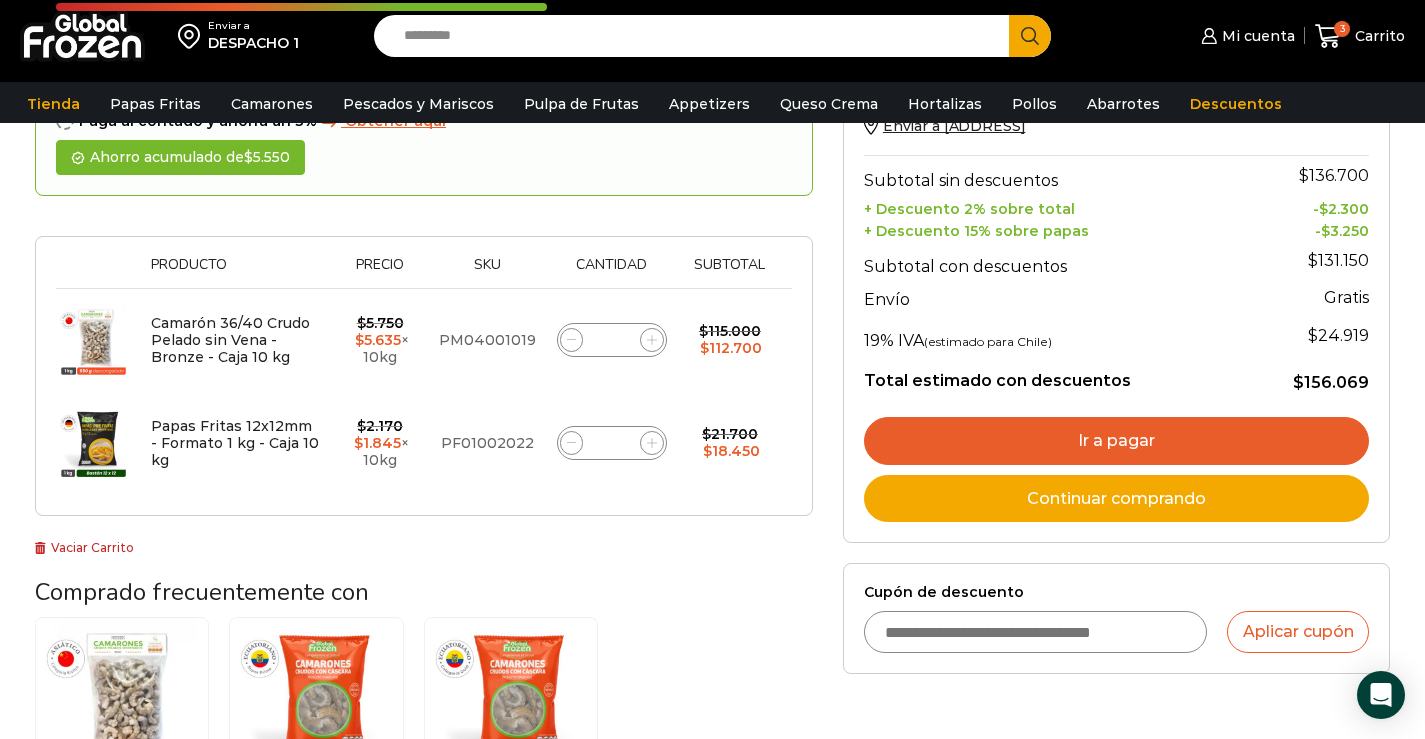 scroll, scrollTop: 300, scrollLeft: 0, axis: vertical 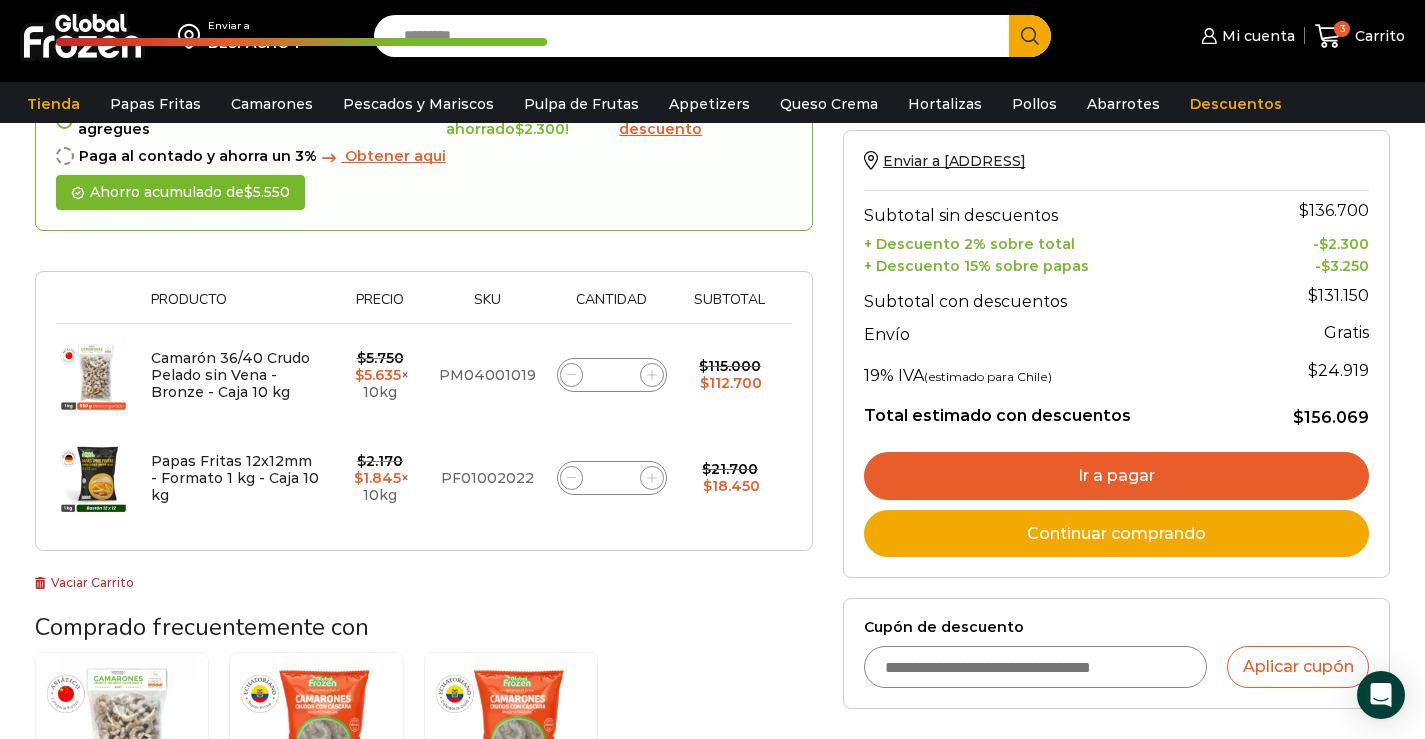 click on "Ir a pagar" at bounding box center [1116, 476] 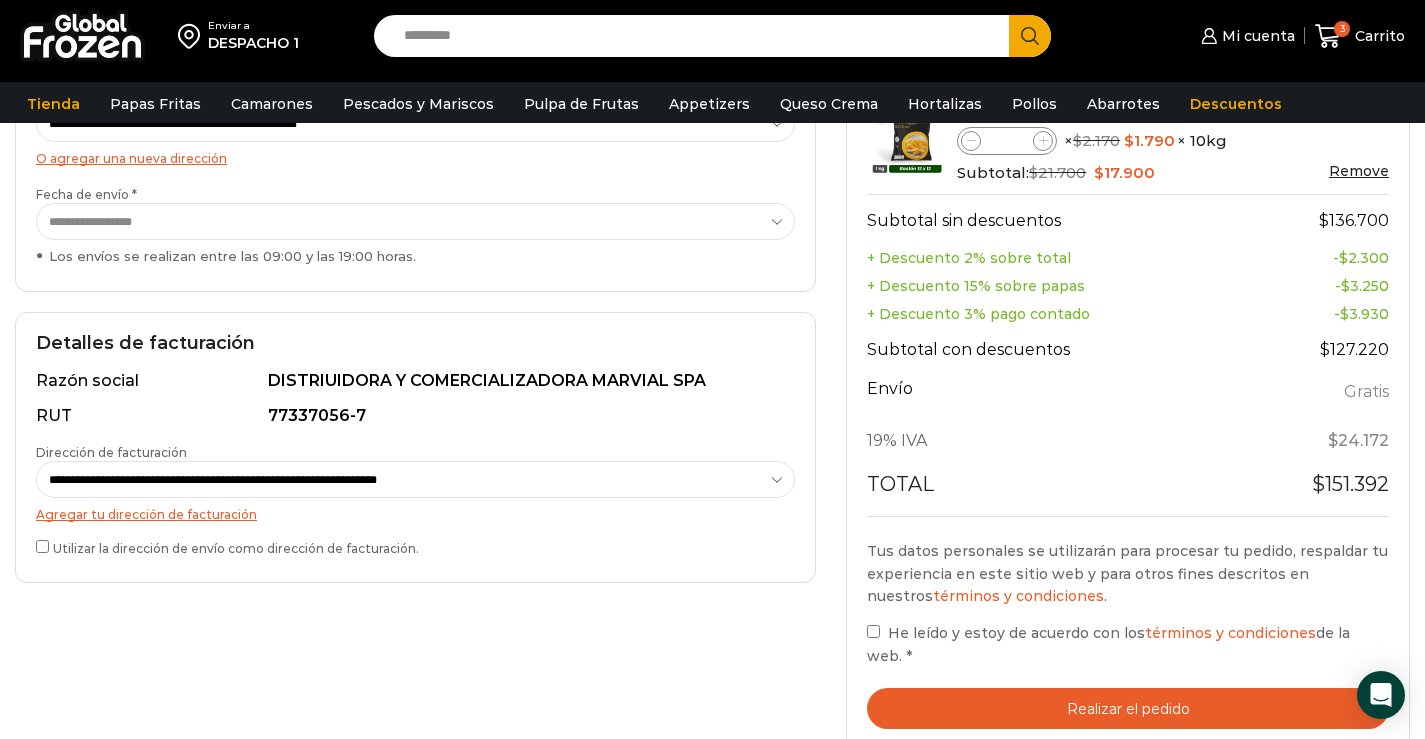 scroll, scrollTop: 500, scrollLeft: 0, axis: vertical 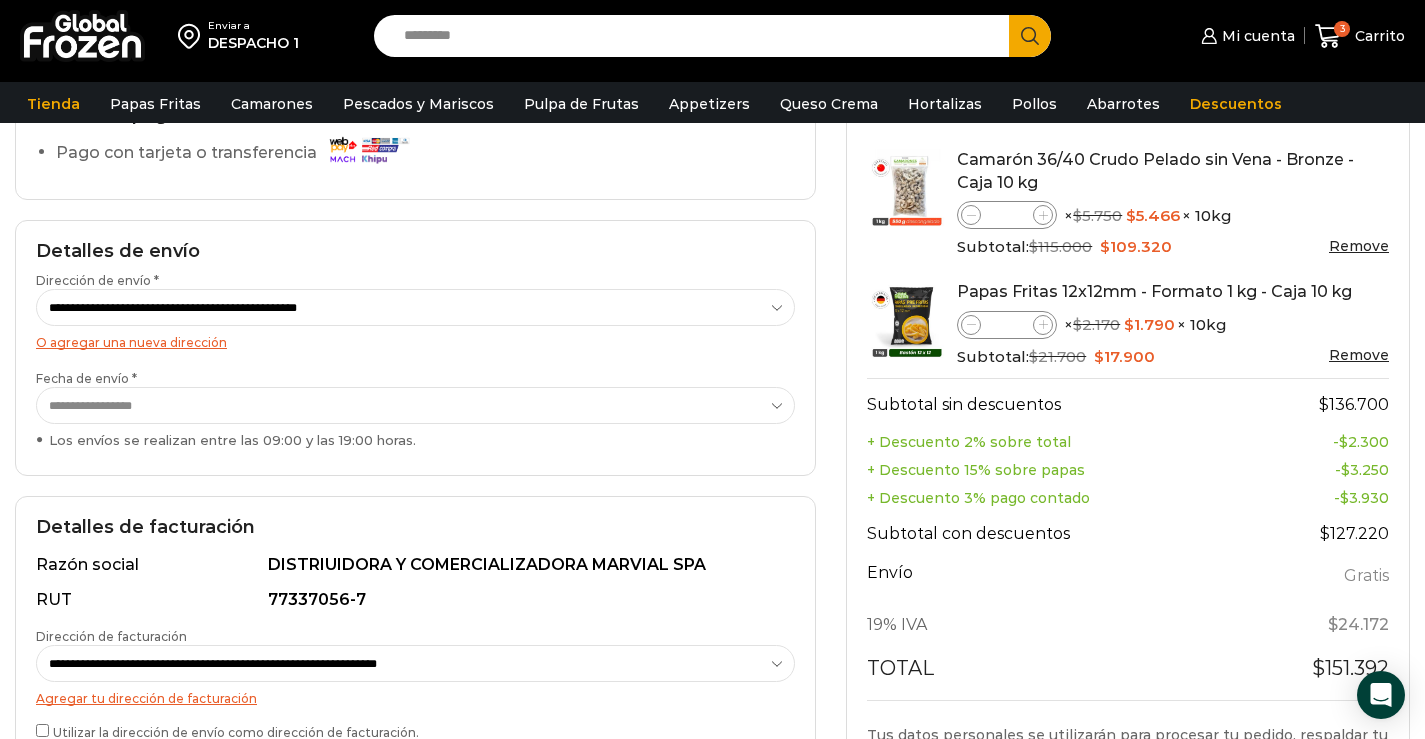 click on "**********" at bounding box center [415, 405] 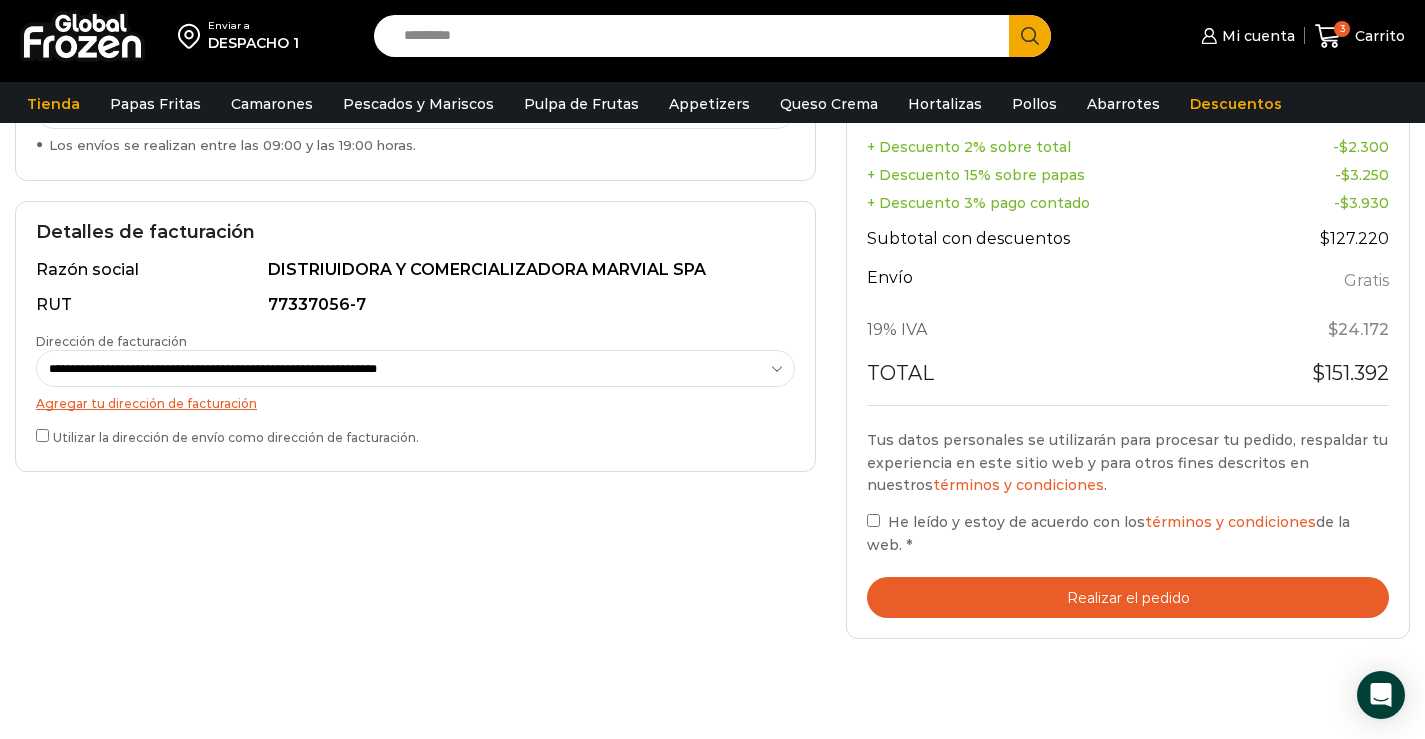 scroll, scrollTop: 500, scrollLeft: 0, axis: vertical 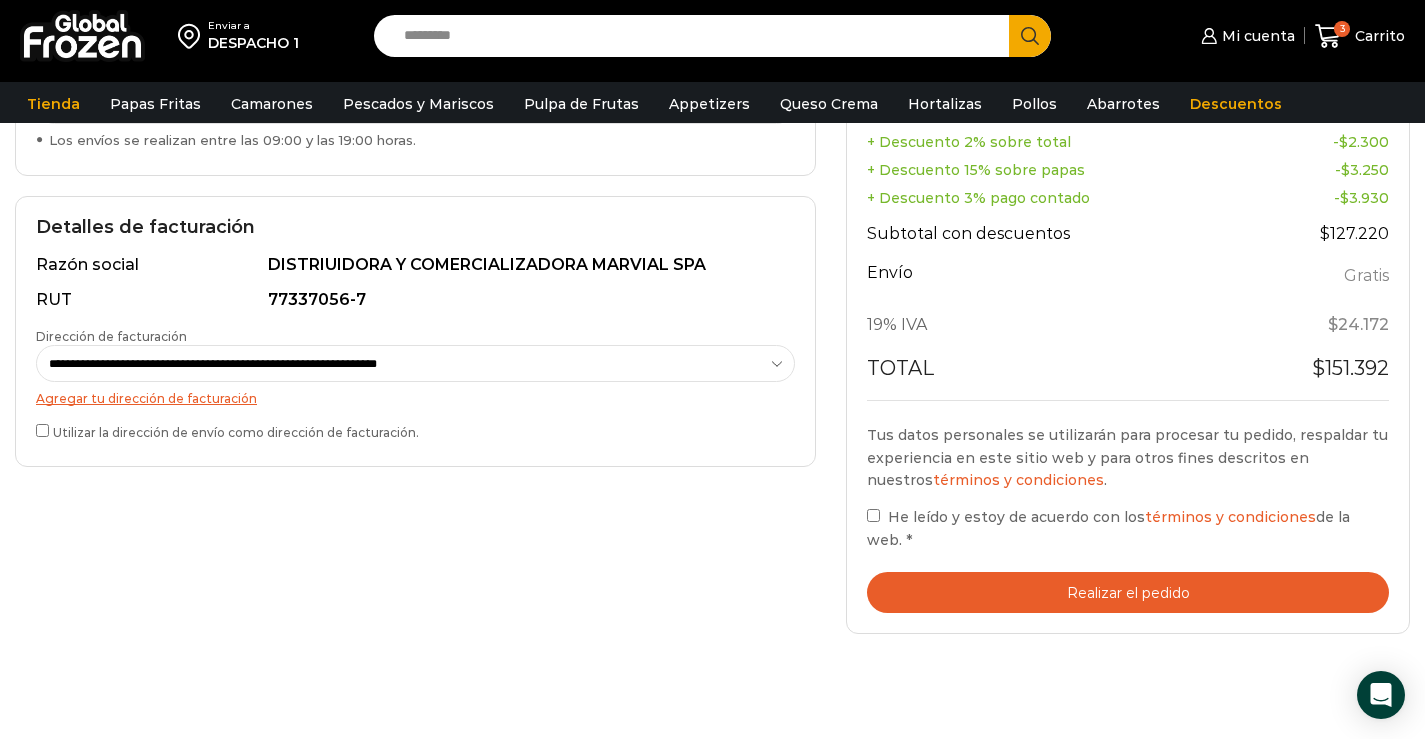 click on "Realizar el pedido" at bounding box center [1128, 592] 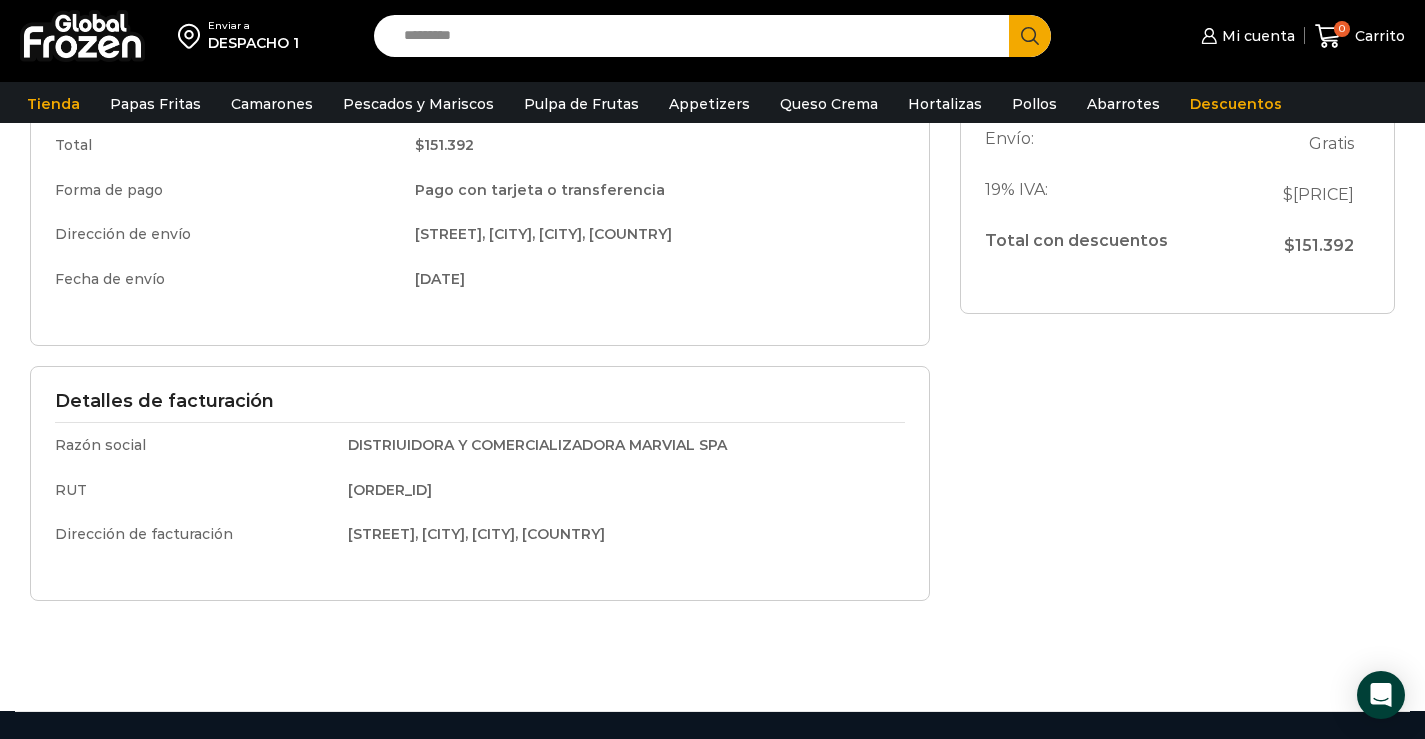 scroll, scrollTop: 200, scrollLeft: 0, axis: vertical 